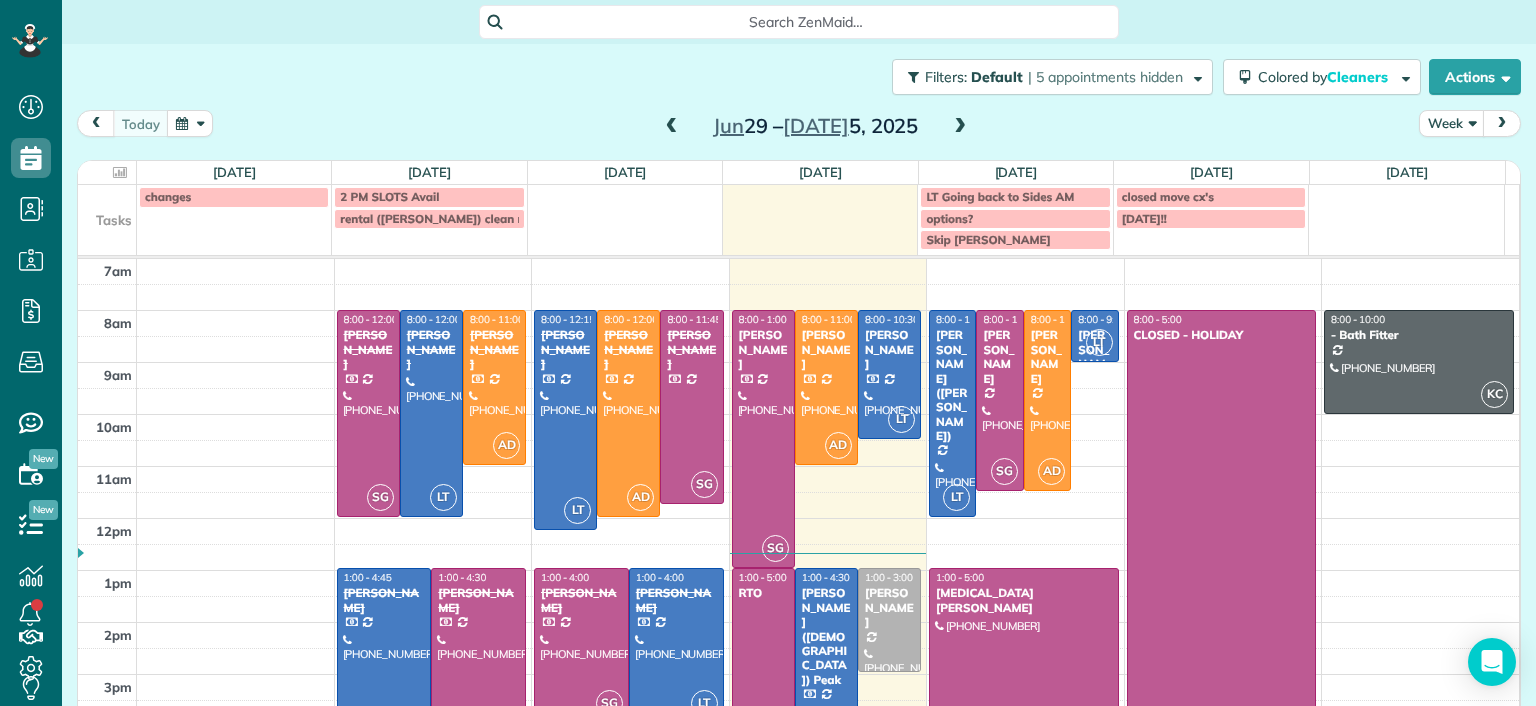 scroll, scrollTop: 0, scrollLeft: 0, axis: both 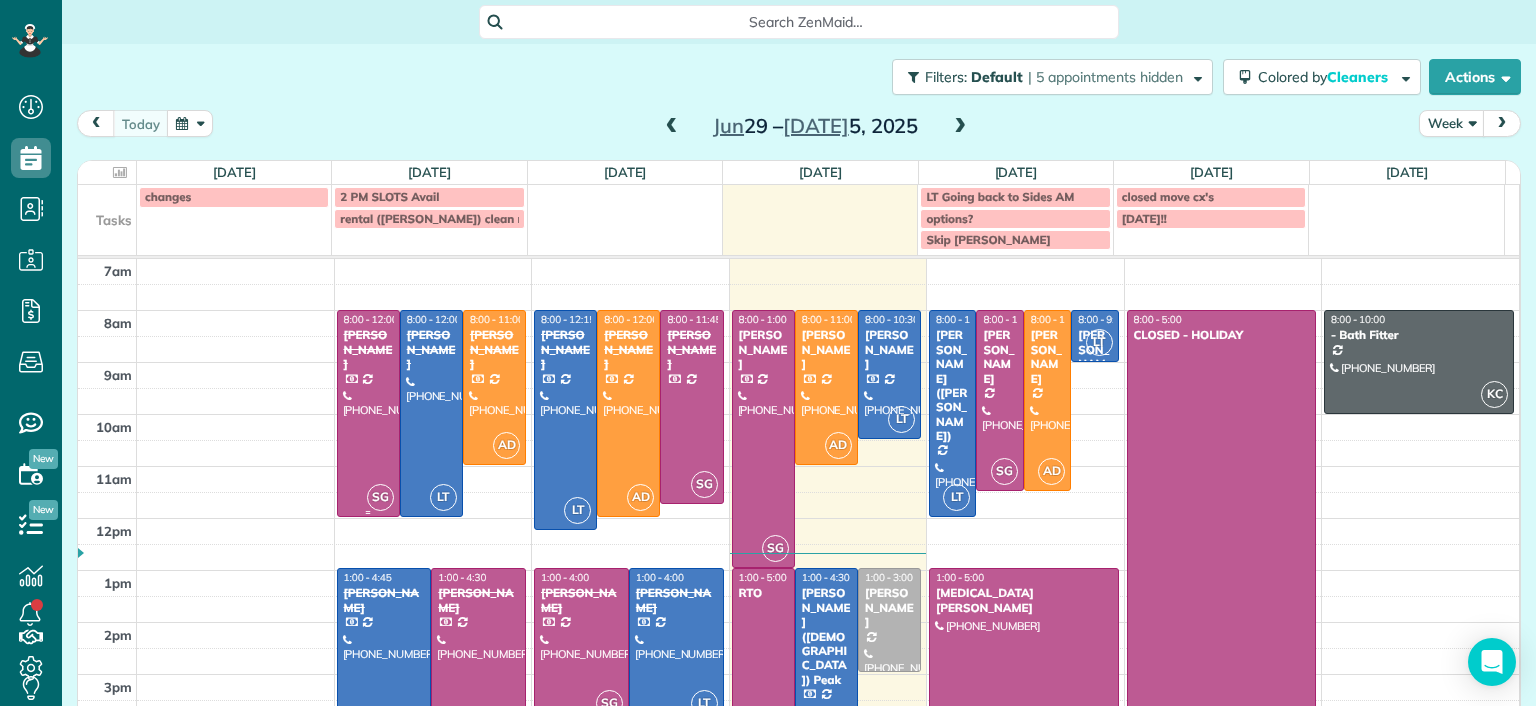 click at bounding box center (368, 413) 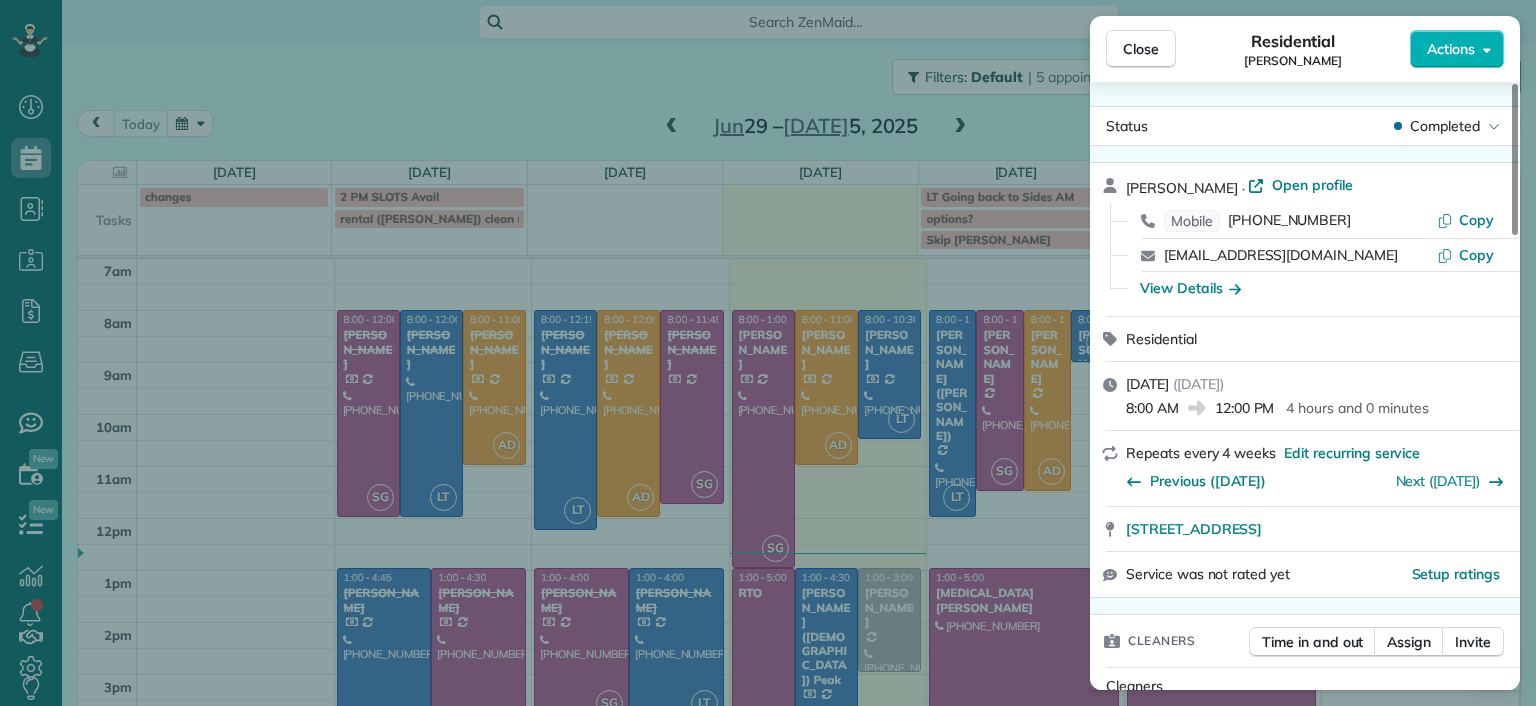 click on "Close Residential [PERSON_NAME] Actions Status Completed [PERSON_NAME] · Open profile Mobile [PHONE_NUMBER] Copy [EMAIL_ADDRESS][DOMAIN_NAME] Copy View Details Residential [DATE] ( [DATE] ) 8:00 AM 12:00 PM 4 hours and 0 minutes Repeats every 4 weeks Edit recurring service Previous ([DATE]) Next ([DATE]) [STREET_ADDRESS] Service was not rated yet Setup ratings Cleaners Time in and out Assign Invite Cleaners [PERSON_NAME] 8:00 AM 12:00 PM Checklist Try Now Keep this appointment up to your standards. Stay on top of every detail, keep your cleaners organised, and your client happy. Assign a checklist Watch a 5 min demo Billing Billing actions Price $212.00 Overcharge $0.00 Discount $0.00 Coupon discount - Primary tax - Secondary tax - Total appointment price $212.00 Tips collected New feature! $0.00 Paid by card Total including tip $212.00 Get paid online in no-time! Send an invoice and reward your cleaners with tips Charge customer credit card Appointment custom fields Man Hours -" at bounding box center (768, 353) 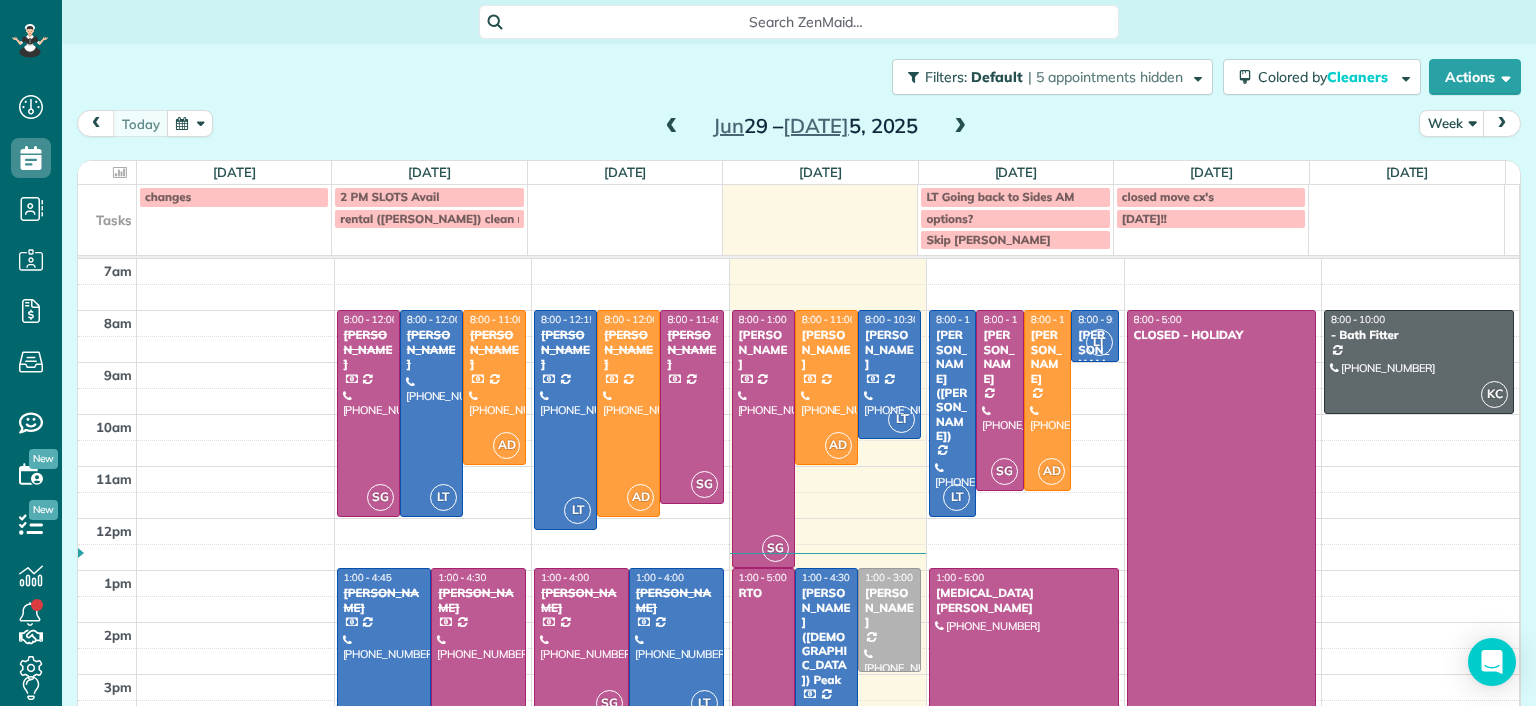 click on "[DATE] –  [DATE]" at bounding box center [816, 126] 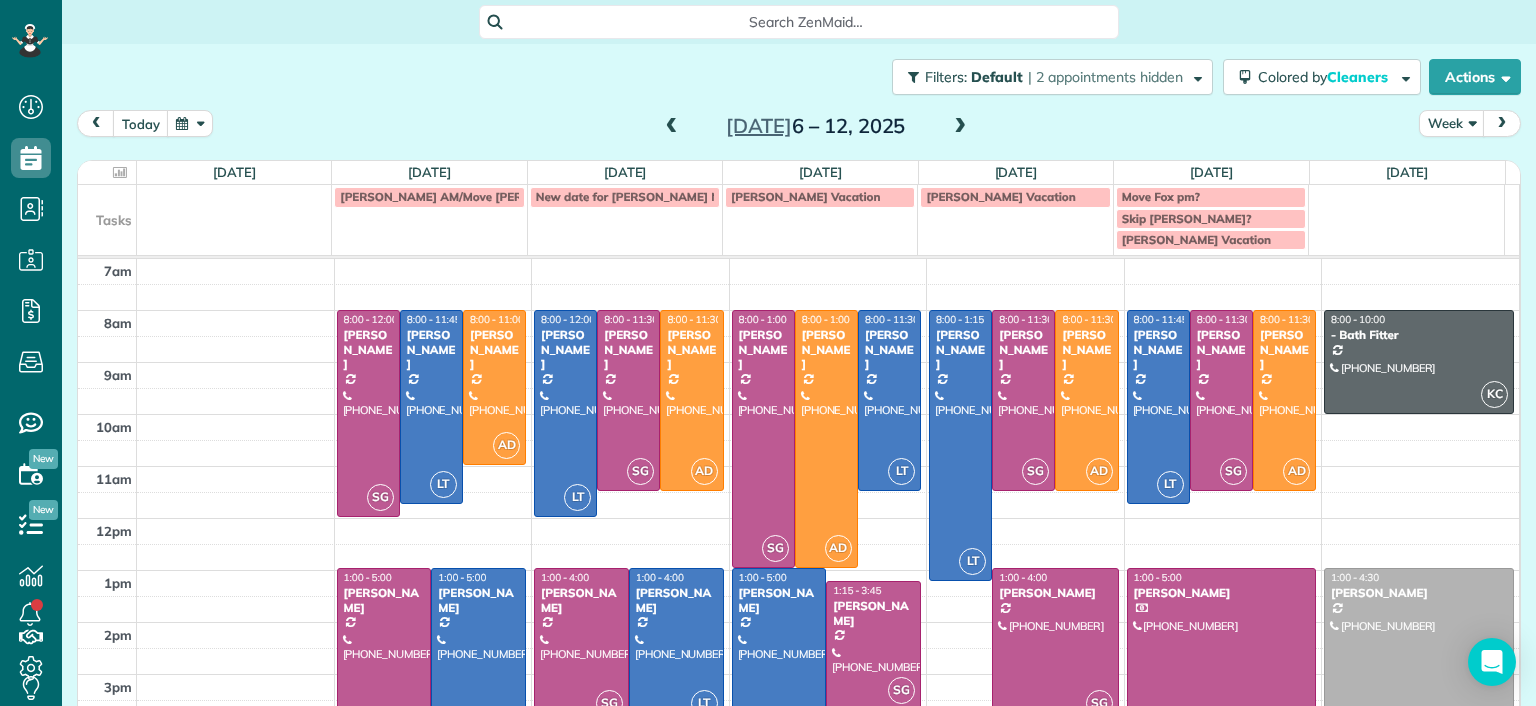 click at bounding box center [960, 127] 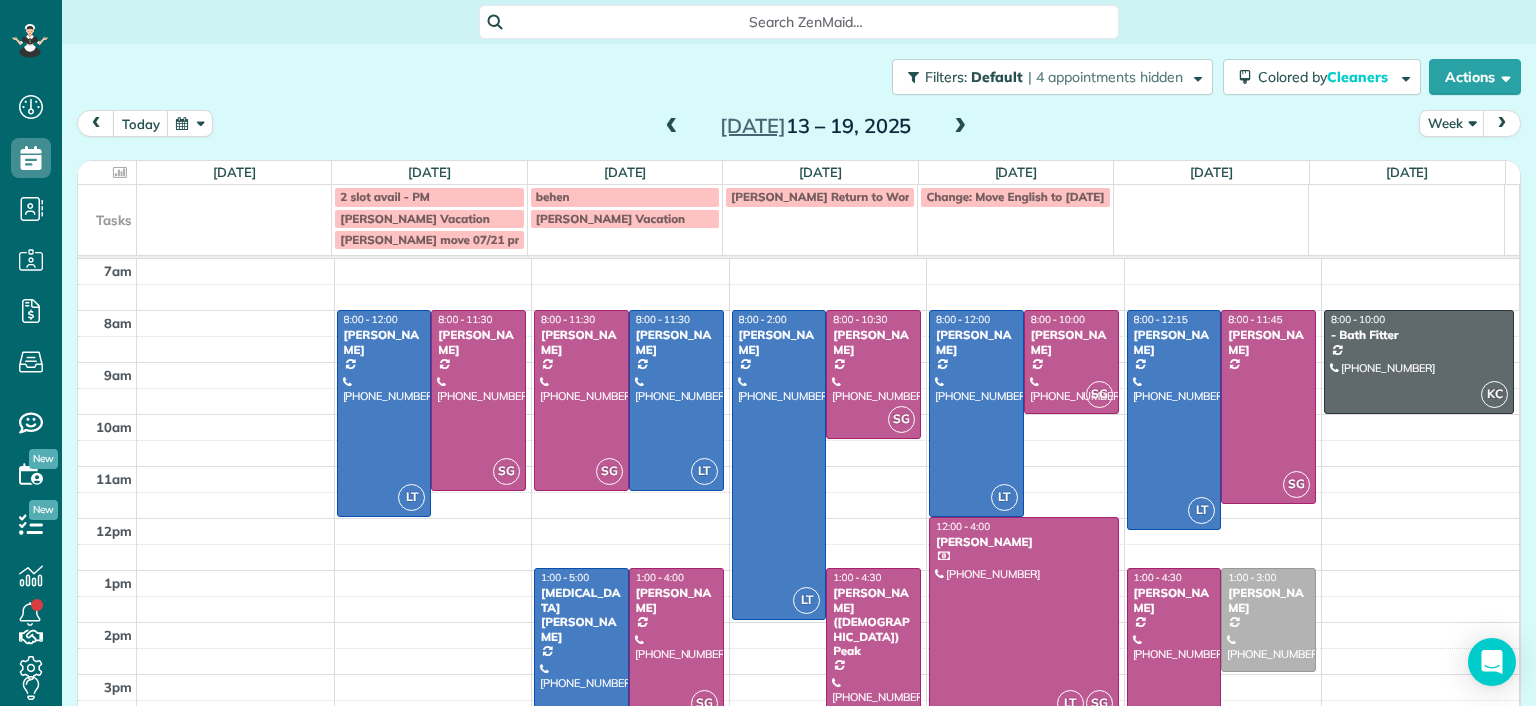 click at bounding box center [672, 127] 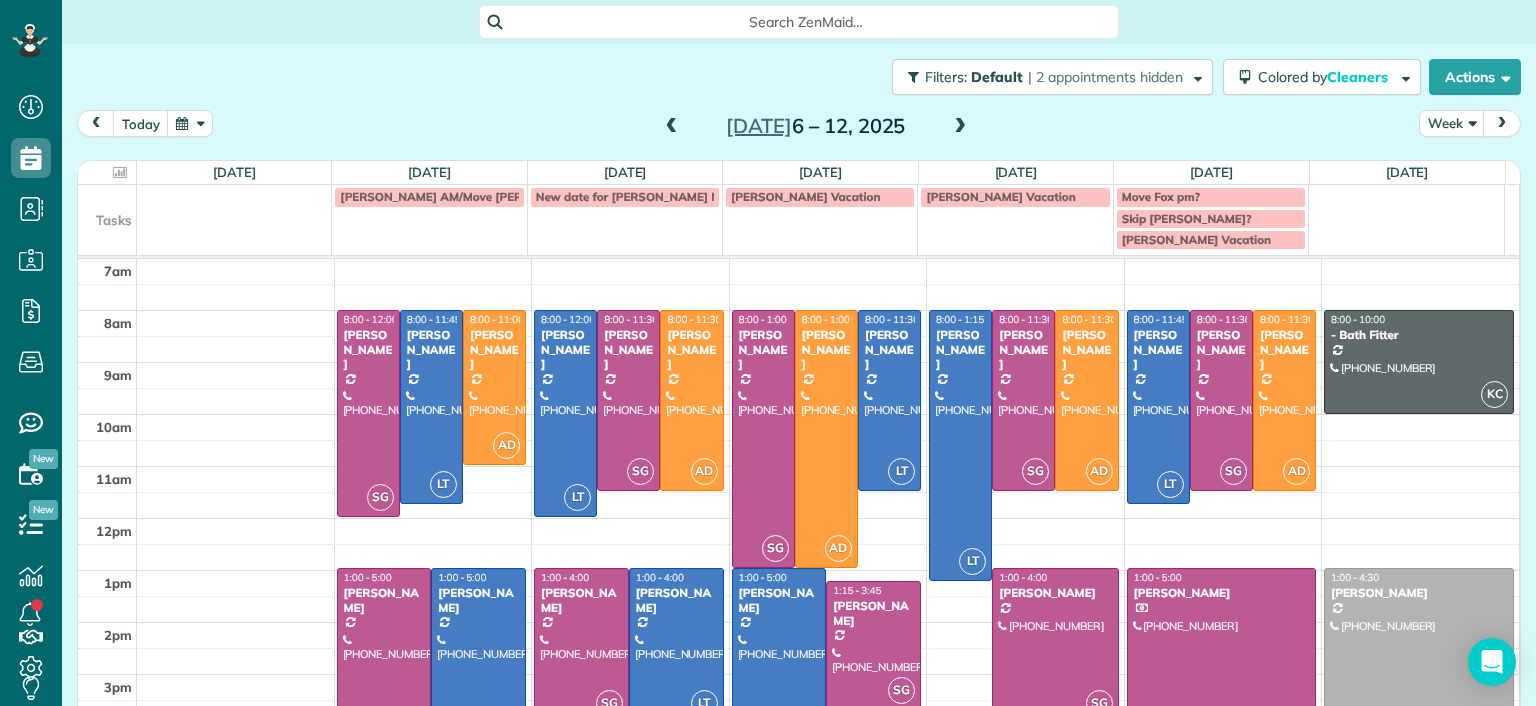 click at bounding box center (960, 127) 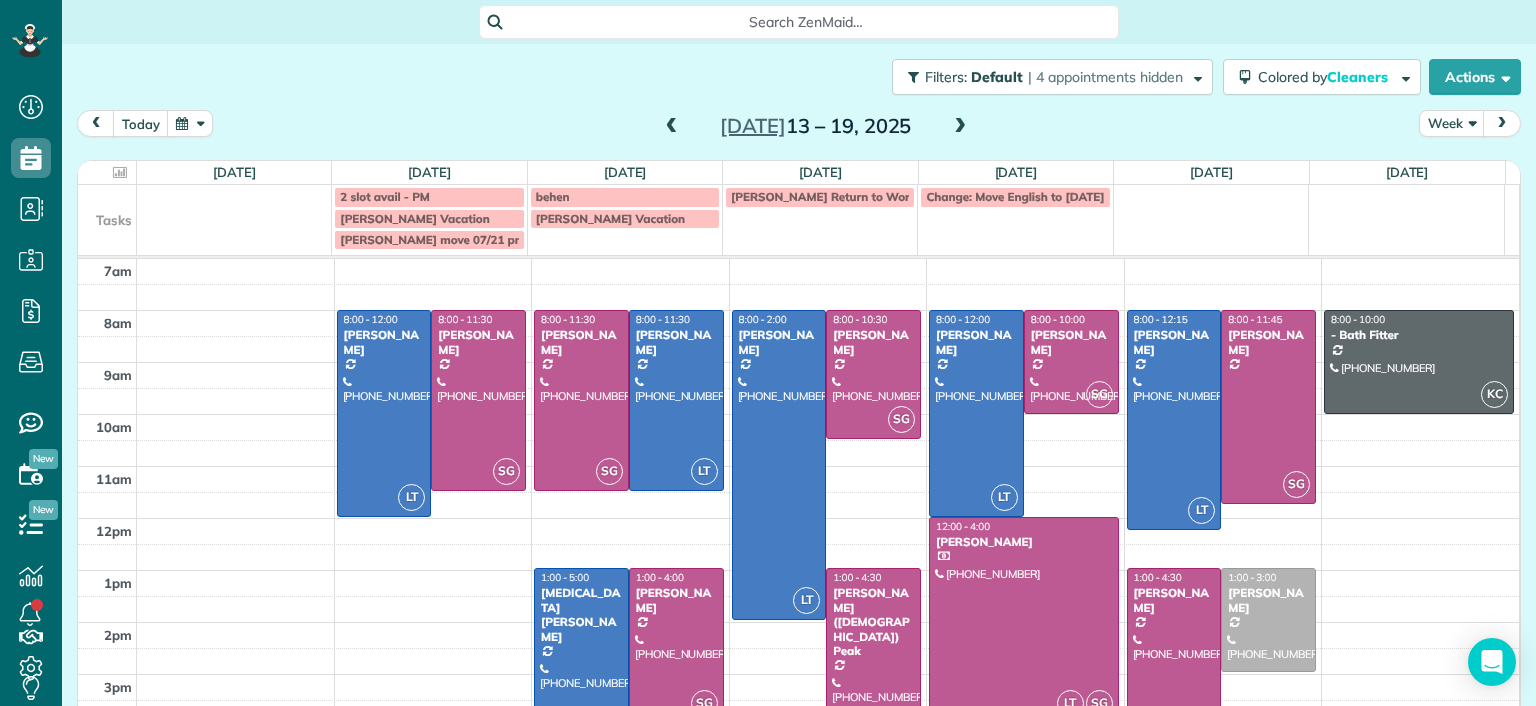 click at bounding box center [960, 127] 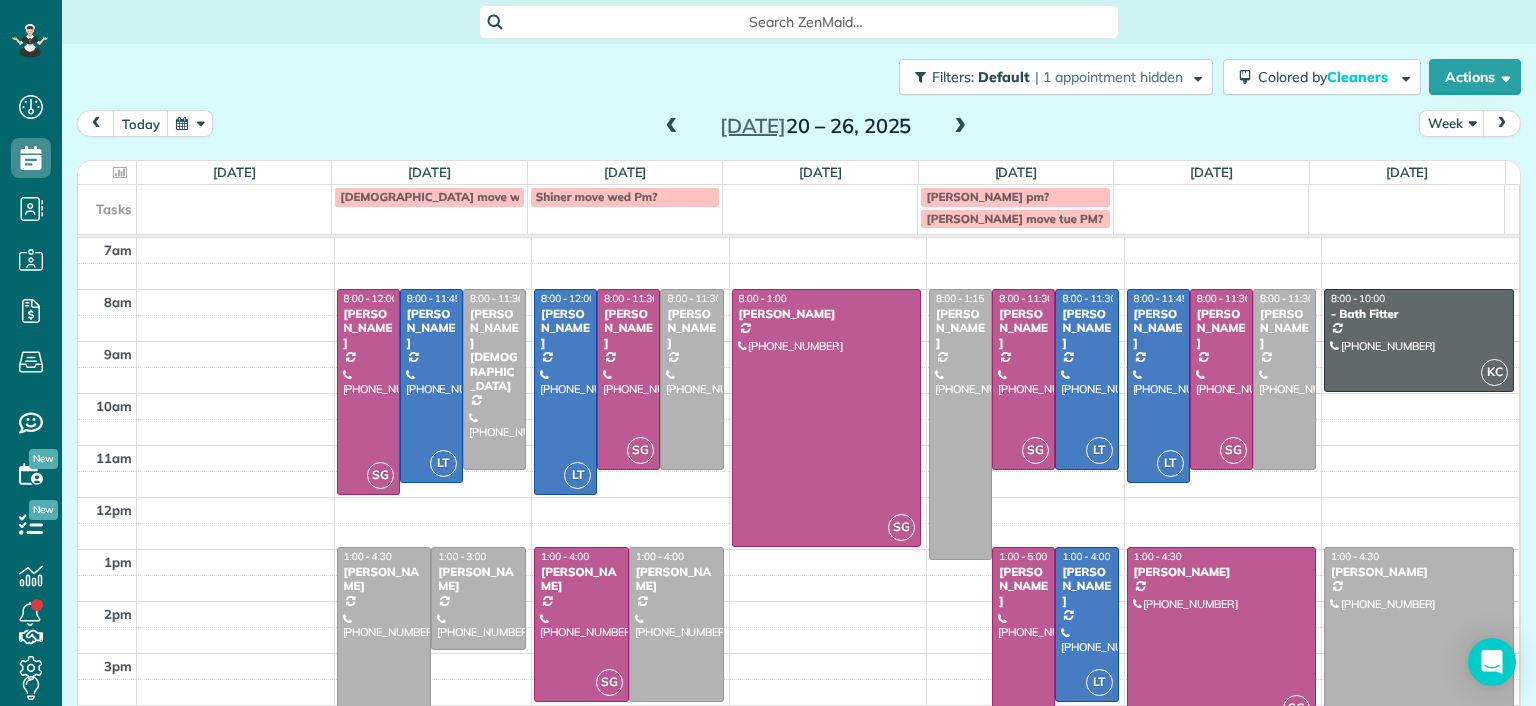 click at bounding box center [672, 127] 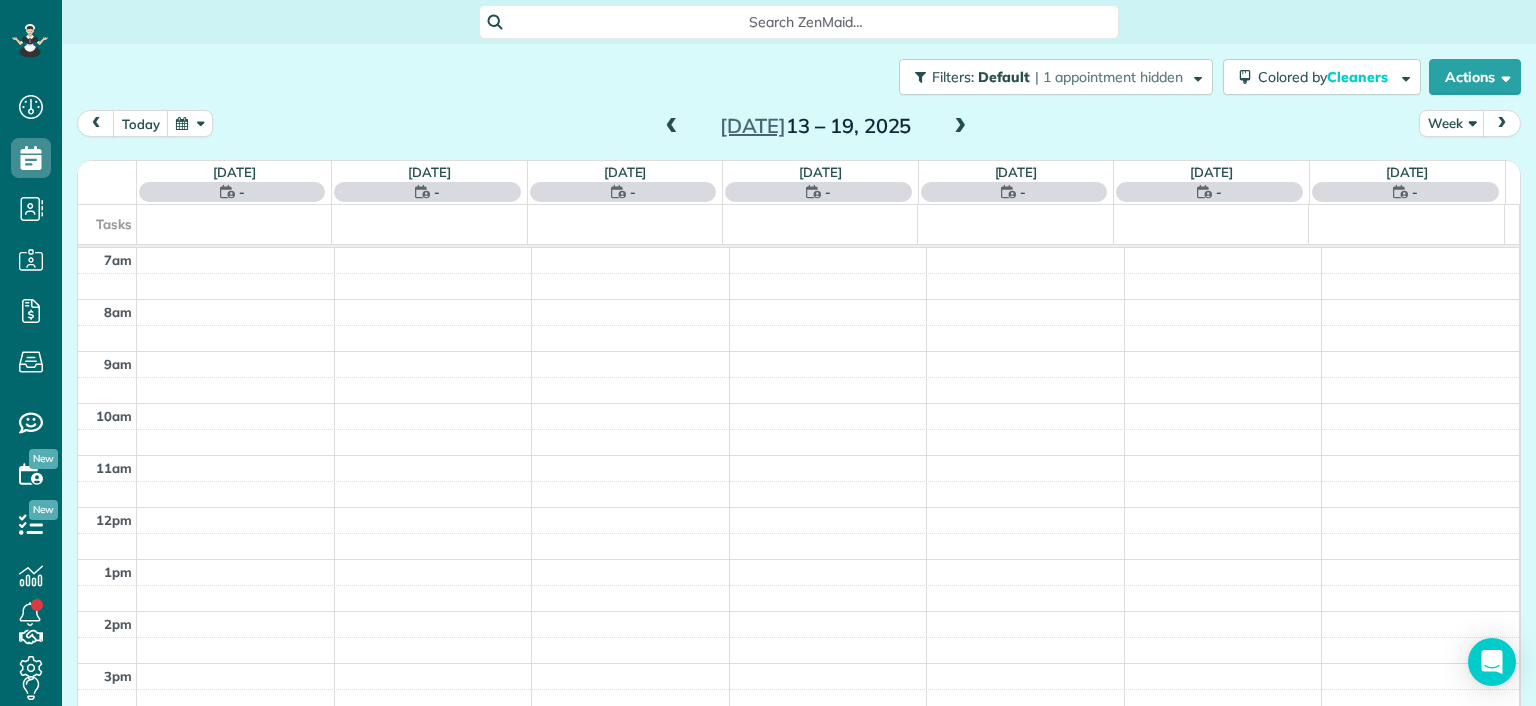 click at bounding box center [672, 127] 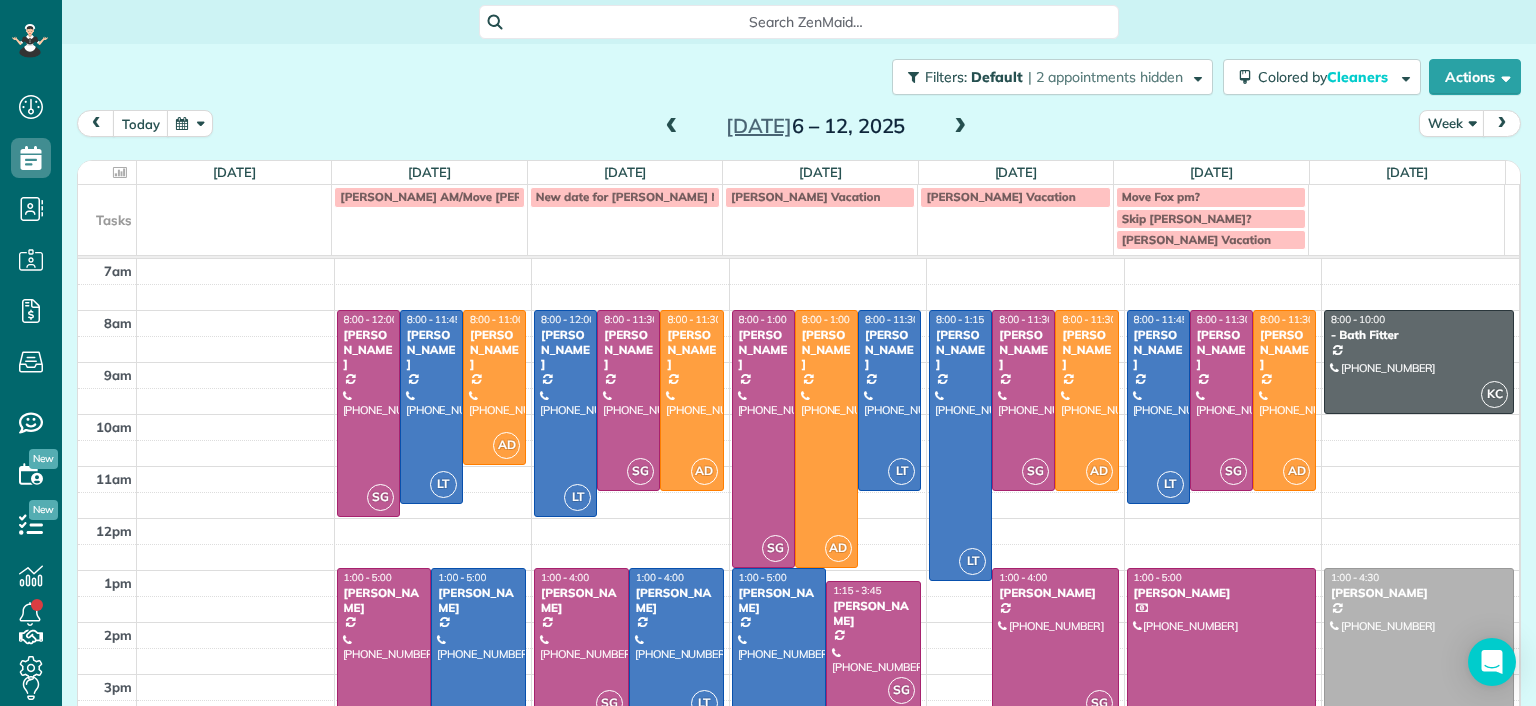 click at bounding box center (672, 127) 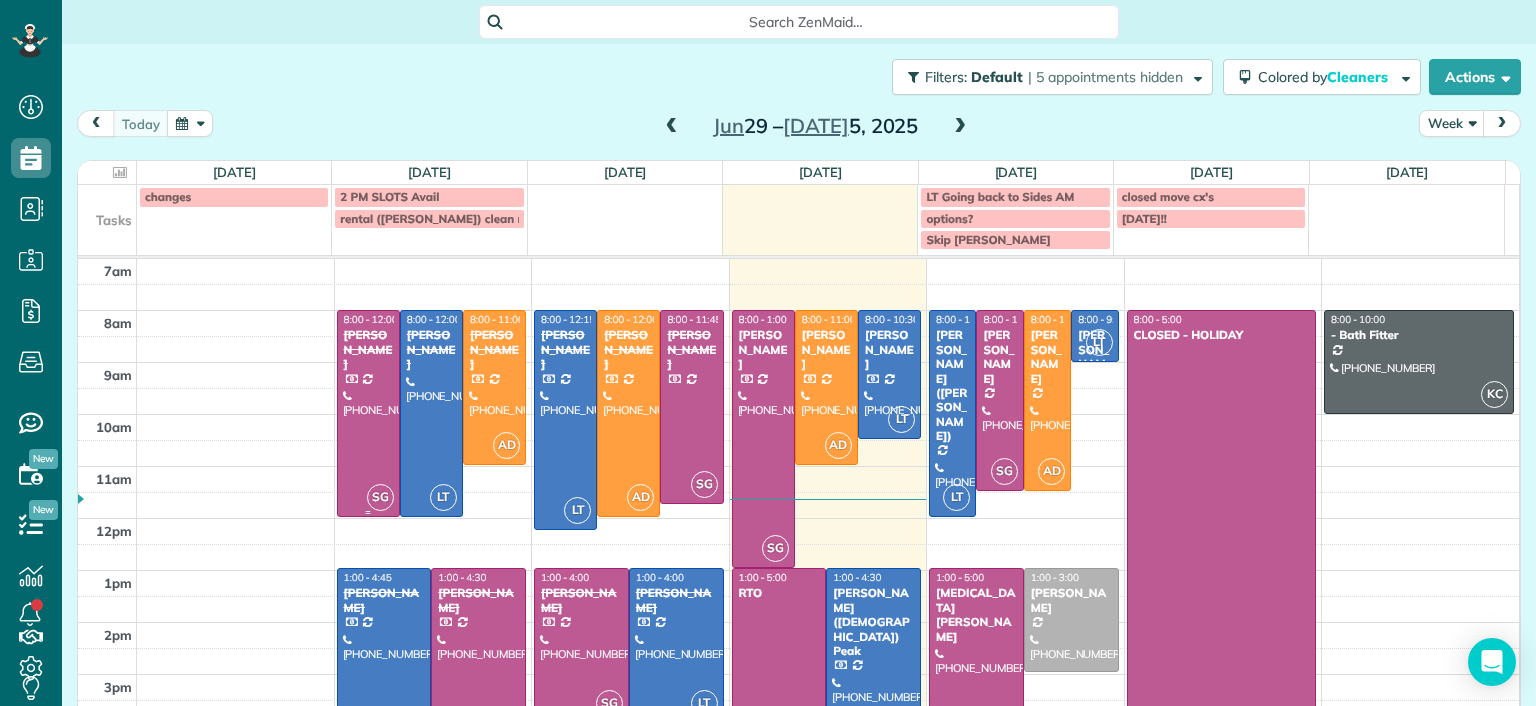 click at bounding box center [368, 413] 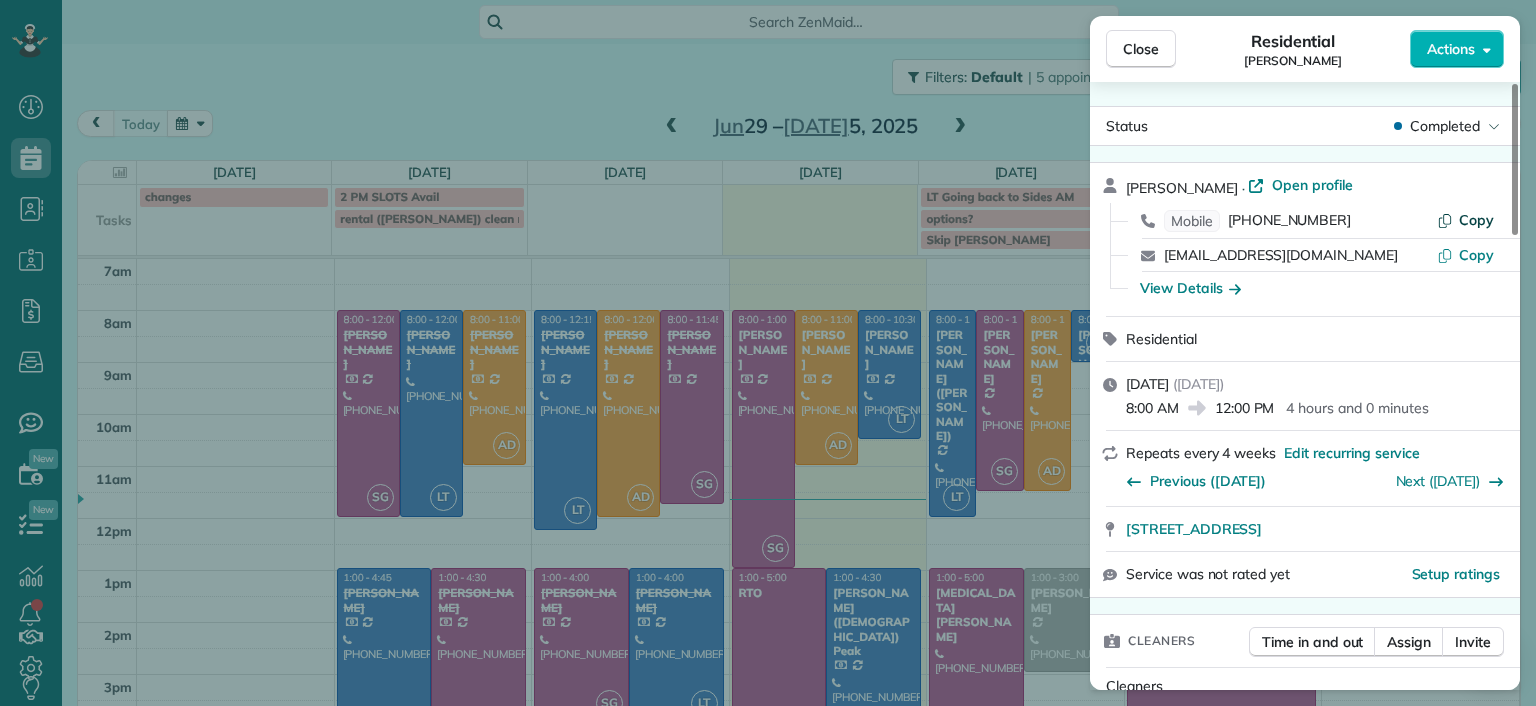 click on "Copy" at bounding box center (1476, 220) 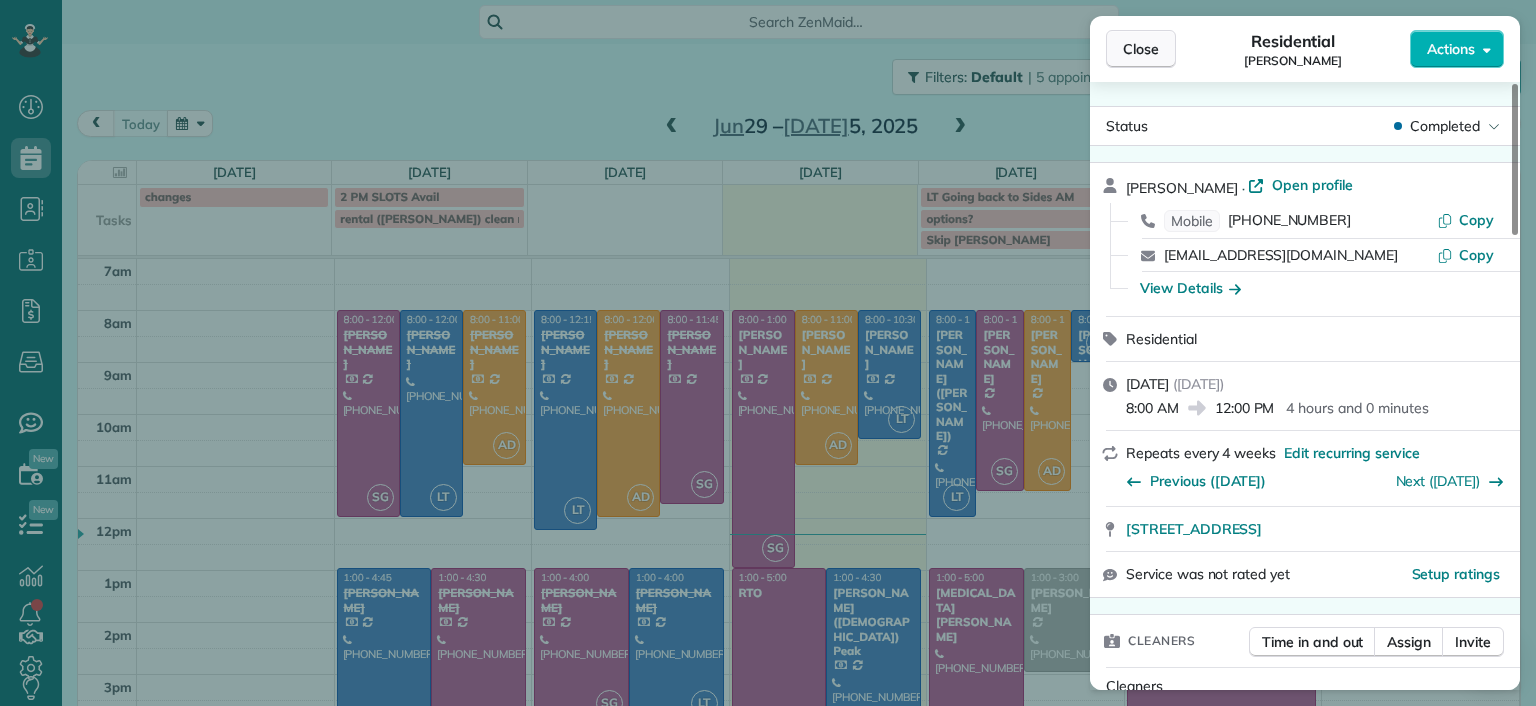 click on "Close" at bounding box center [1141, 49] 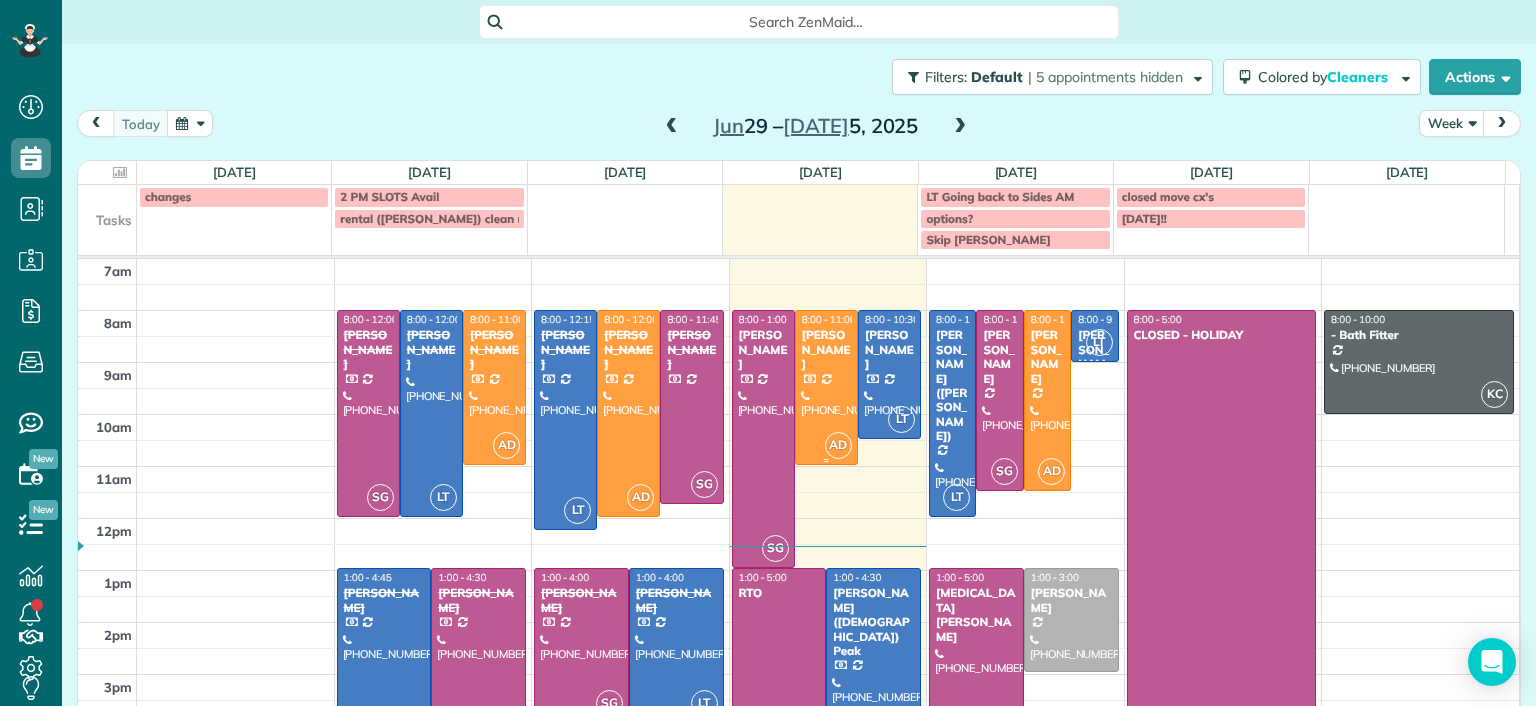 click at bounding box center (826, 387) 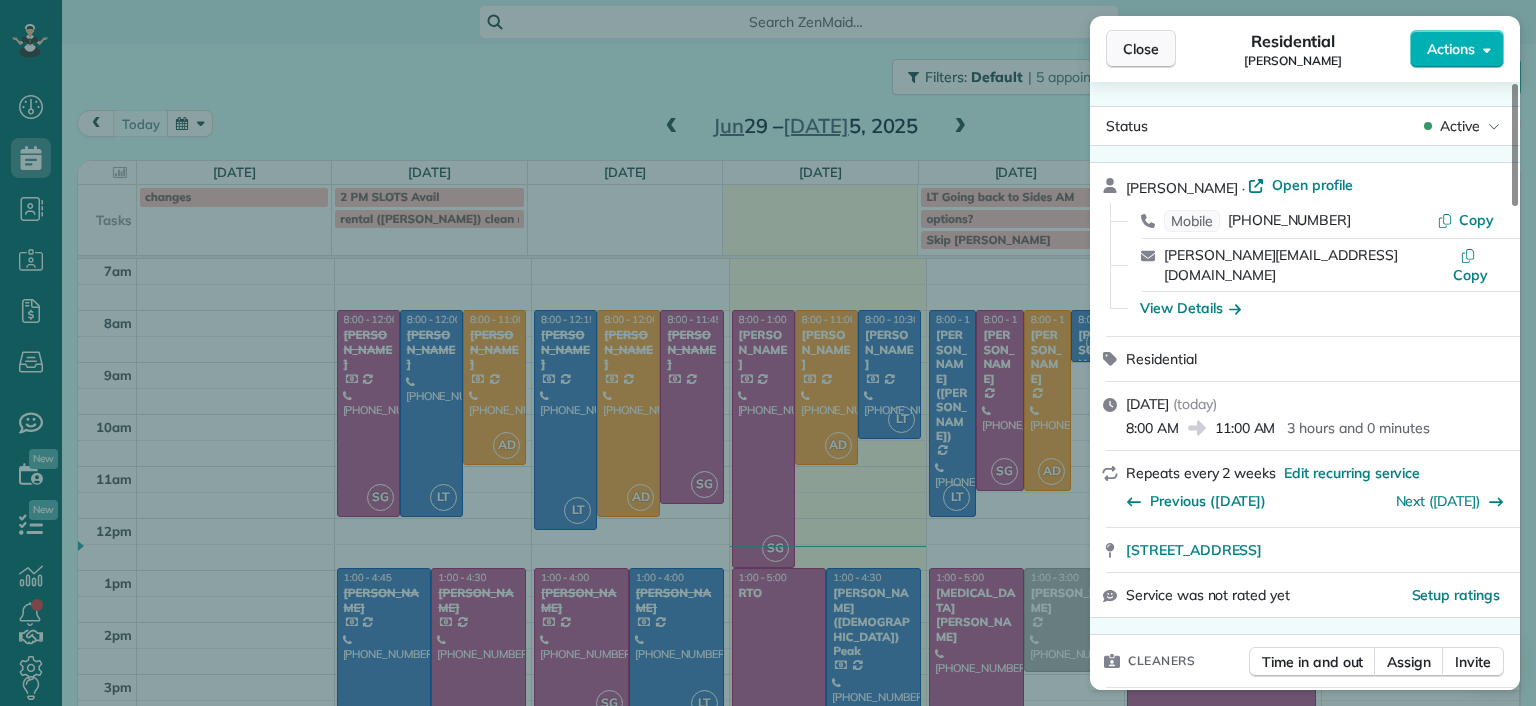 click on "Close" at bounding box center (1141, 49) 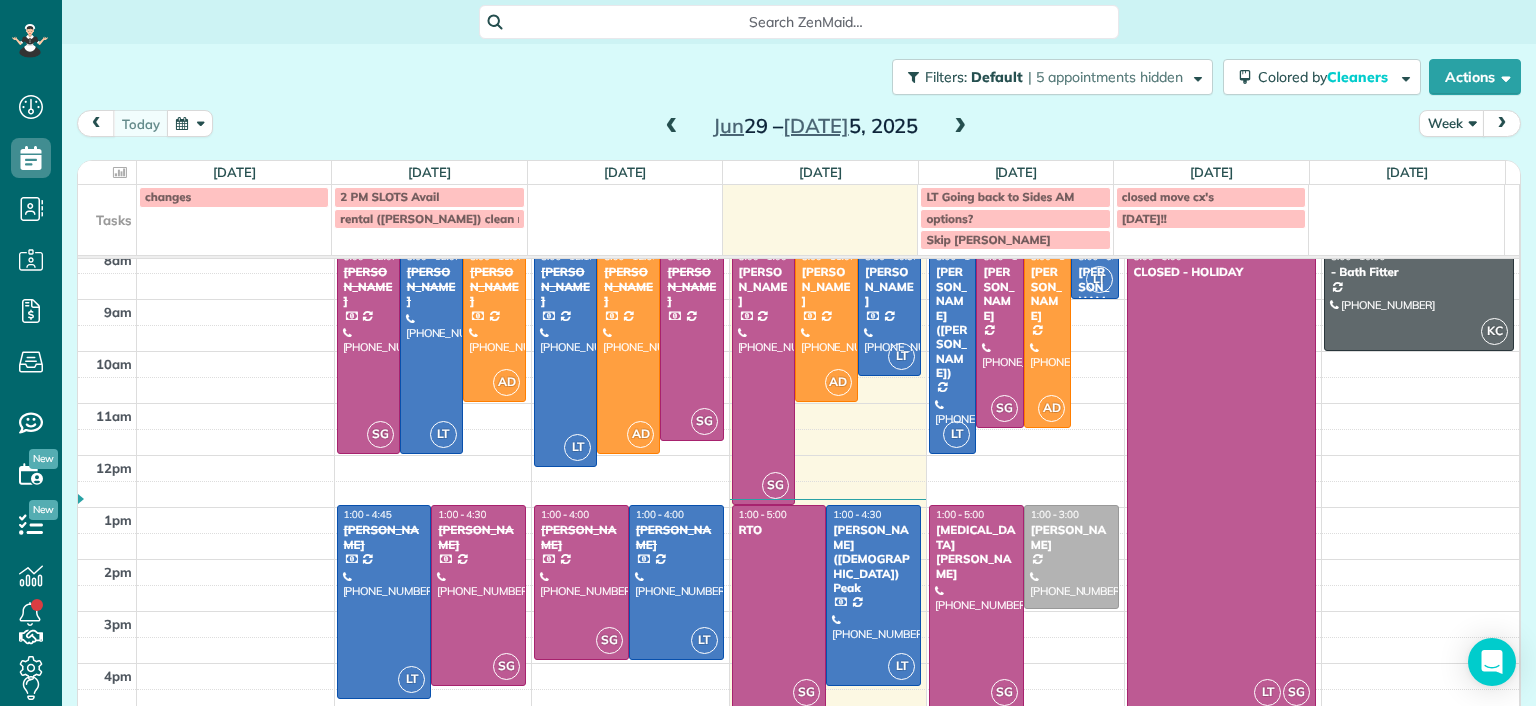 scroll, scrollTop: 95, scrollLeft: 0, axis: vertical 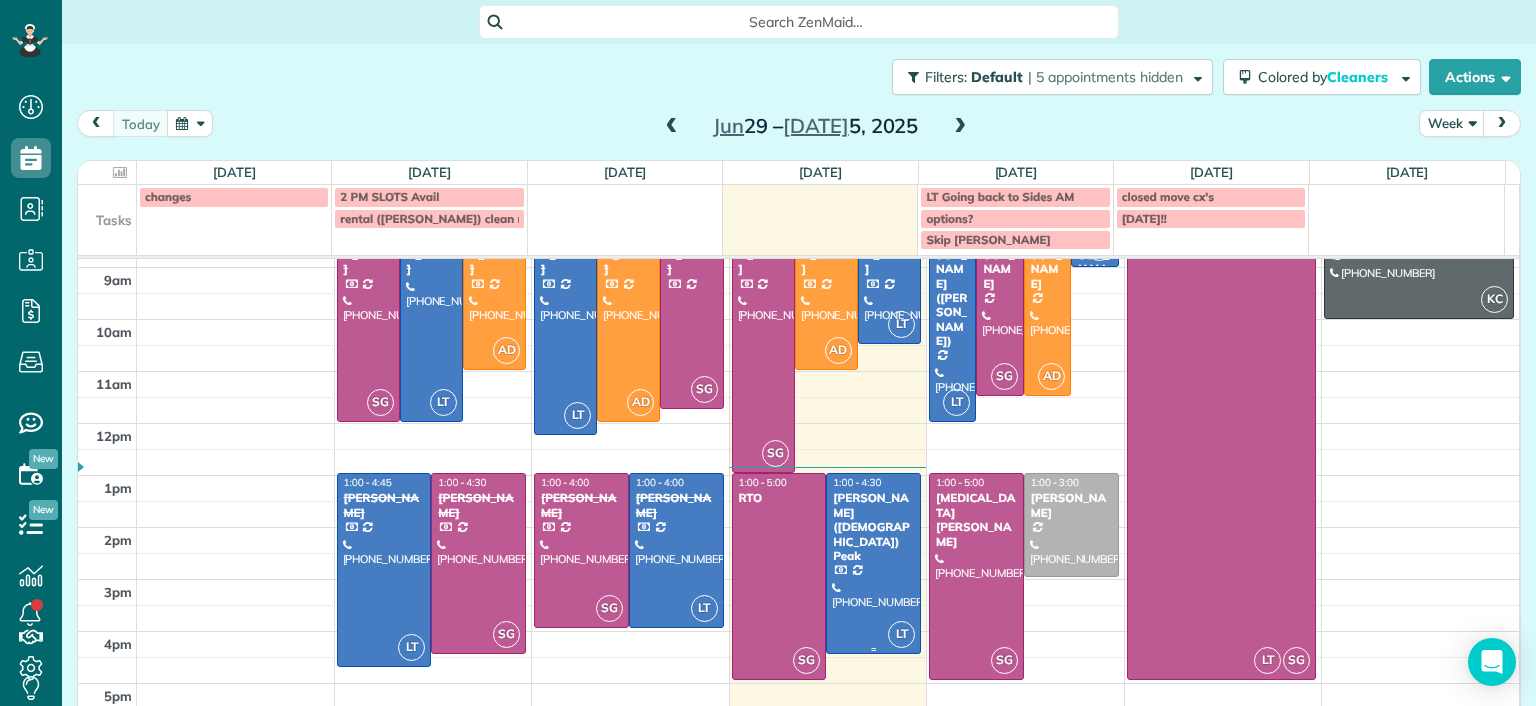 click at bounding box center (873, 563) 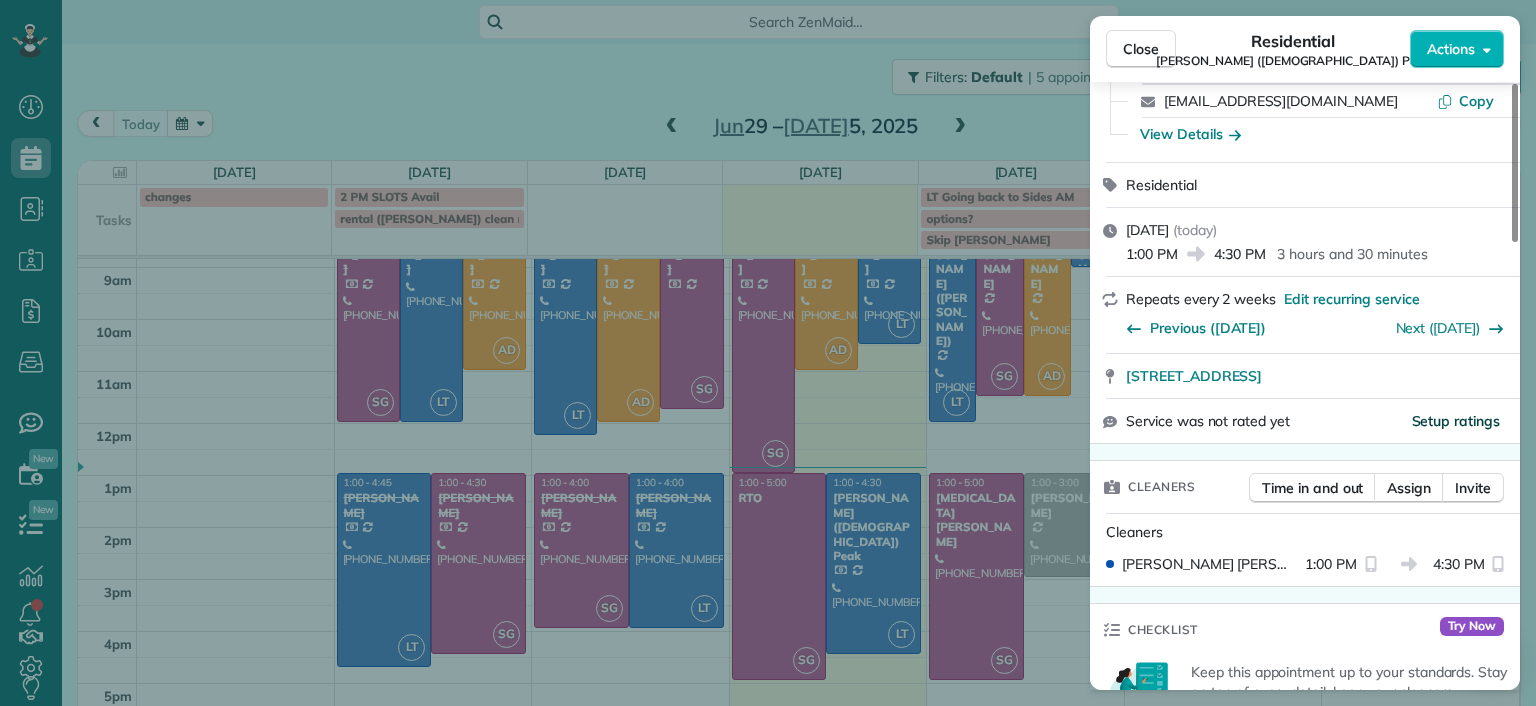 scroll, scrollTop: 200, scrollLeft: 0, axis: vertical 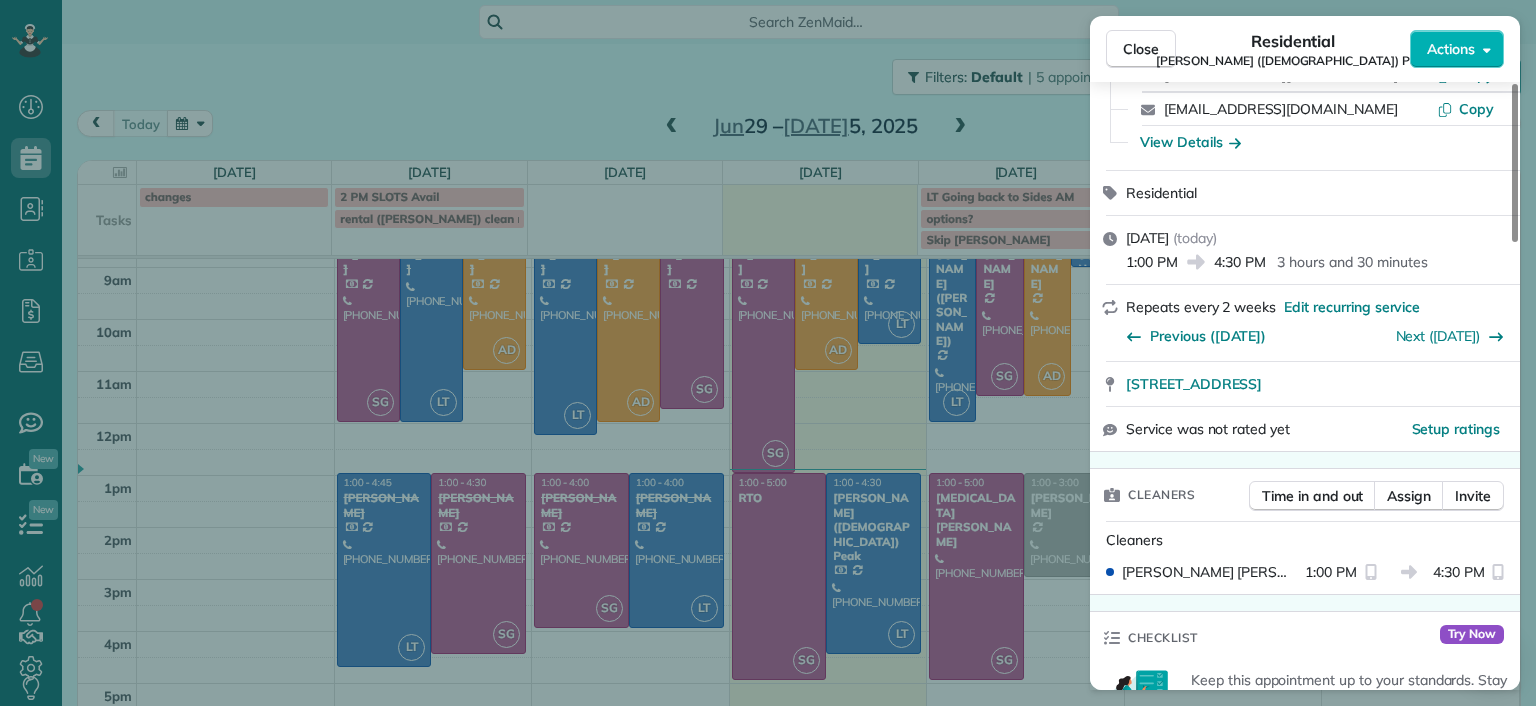 click on "Close Residential [PERSON_NAME] ([DEMOGRAPHIC_DATA]) Peak Actions Status Active Paige ([DEMOGRAPHIC_DATA]) Peak · Open profile Mobile [PHONE_NUMBER] Copy [EMAIL_ADDRESS][DOMAIN_NAME] Copy [EMAIL_ADDRESS][DOMAIN_NAME] Copy View Details Residential [DATE] ( [DATE] ) 1:00 PM 4:30 PM 3 hours and 30 minutes Repeats every 2 weeks Edit recurring service Previous ([DATE]) Next ([DATE]) [STREET_ADDRESS] Service was not rated yet Setup ratings Cleaners Time in and out Assign Invite Cleaners [PERSON_NAME] 1:00 PM 4:30 PM Checklist Try Now Keep this appointment up to your standards. Stay on top of every detail, keep your cleaners organised, and your client happy. Assign a checklist Watch a 5 min demo Billing Billing actions Price $186.00 Overcharge $0.00 Discount $0.00 Coupon discount - Primary tax - Secondary tax - Total appointment price $186.00 Tips collected New feature! $0.00 Paid by card Total including tip $186.00 Get paid online in no-time! Send an invoice and reward your cleaners with tips Charge customer credit card Man Hours" at bounding box center [768, 353] 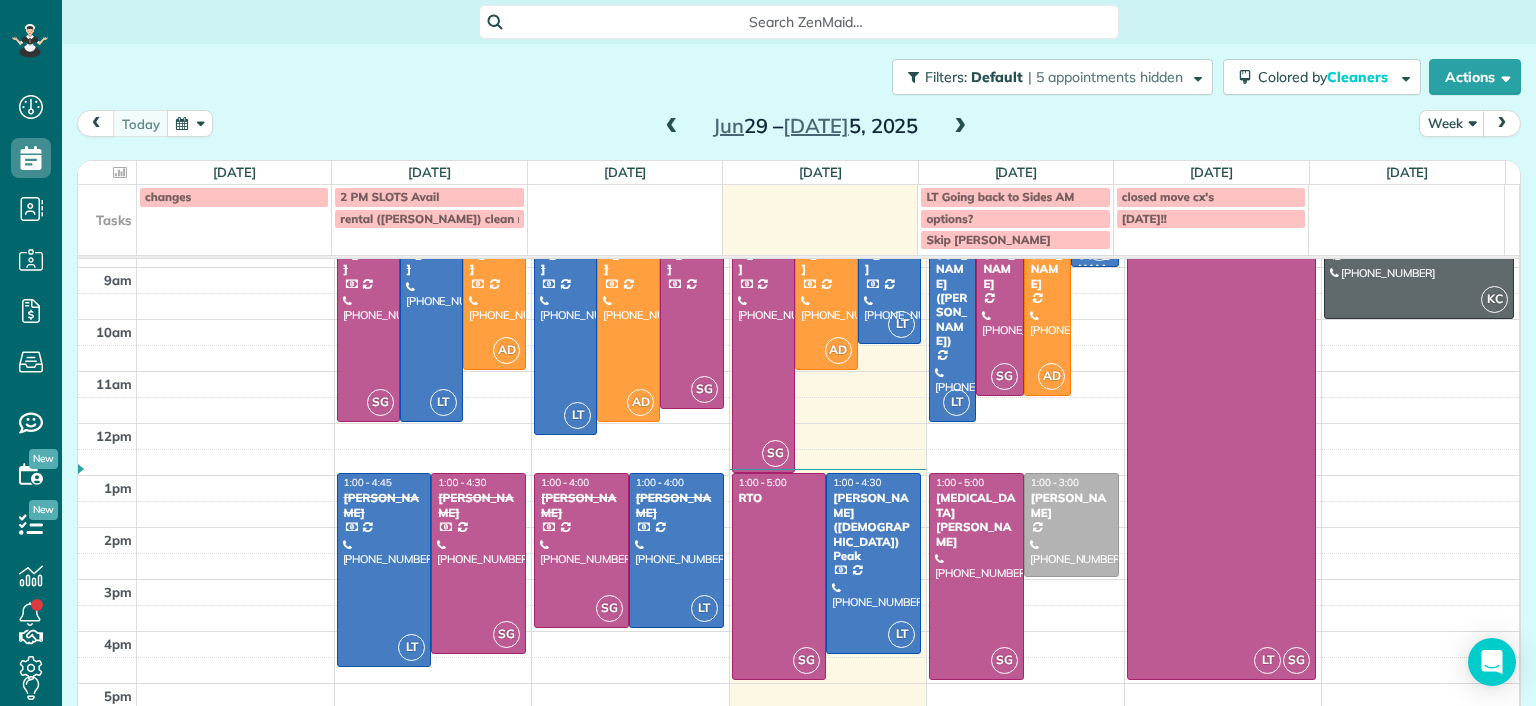 click at bounding box center [960, 127] 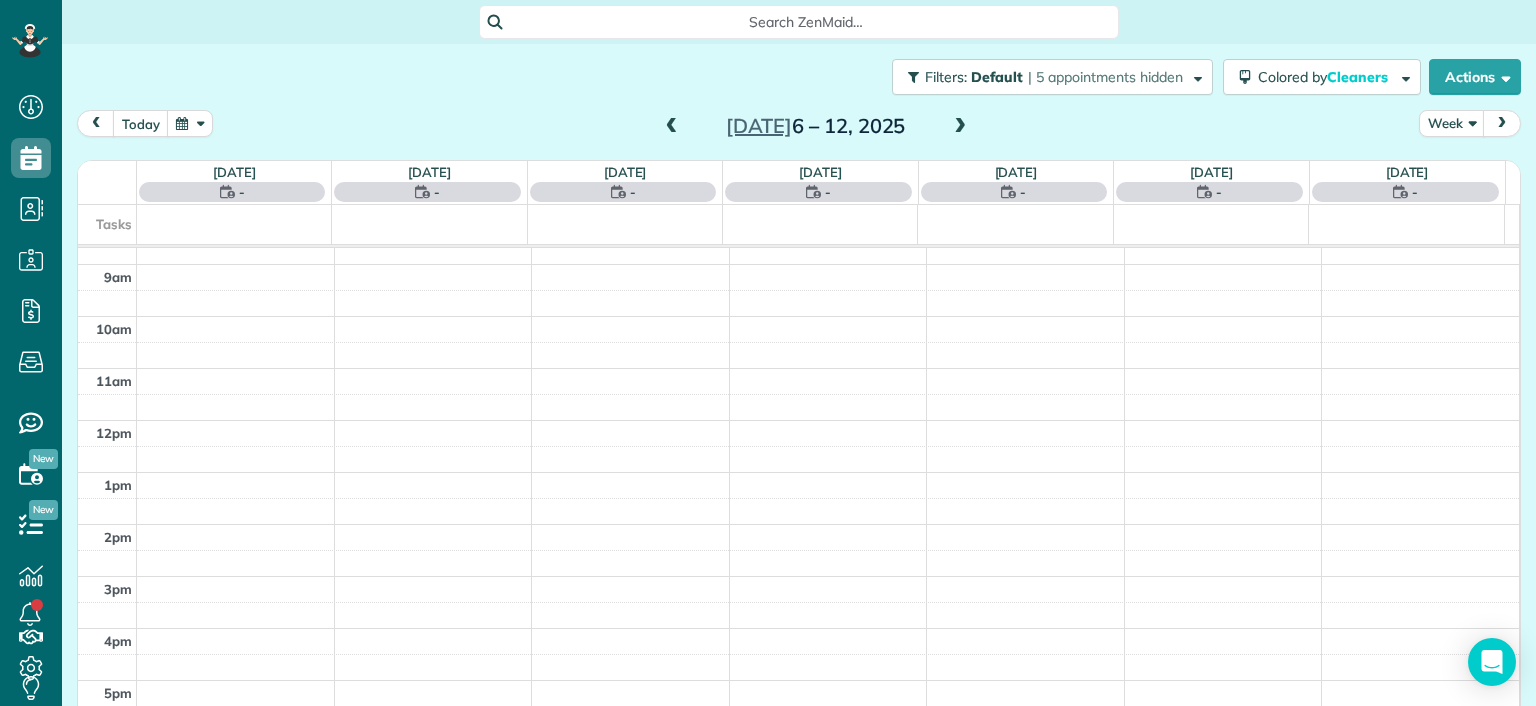 scroll, scrollTop: 0, scrollLeft: 0, axis: both 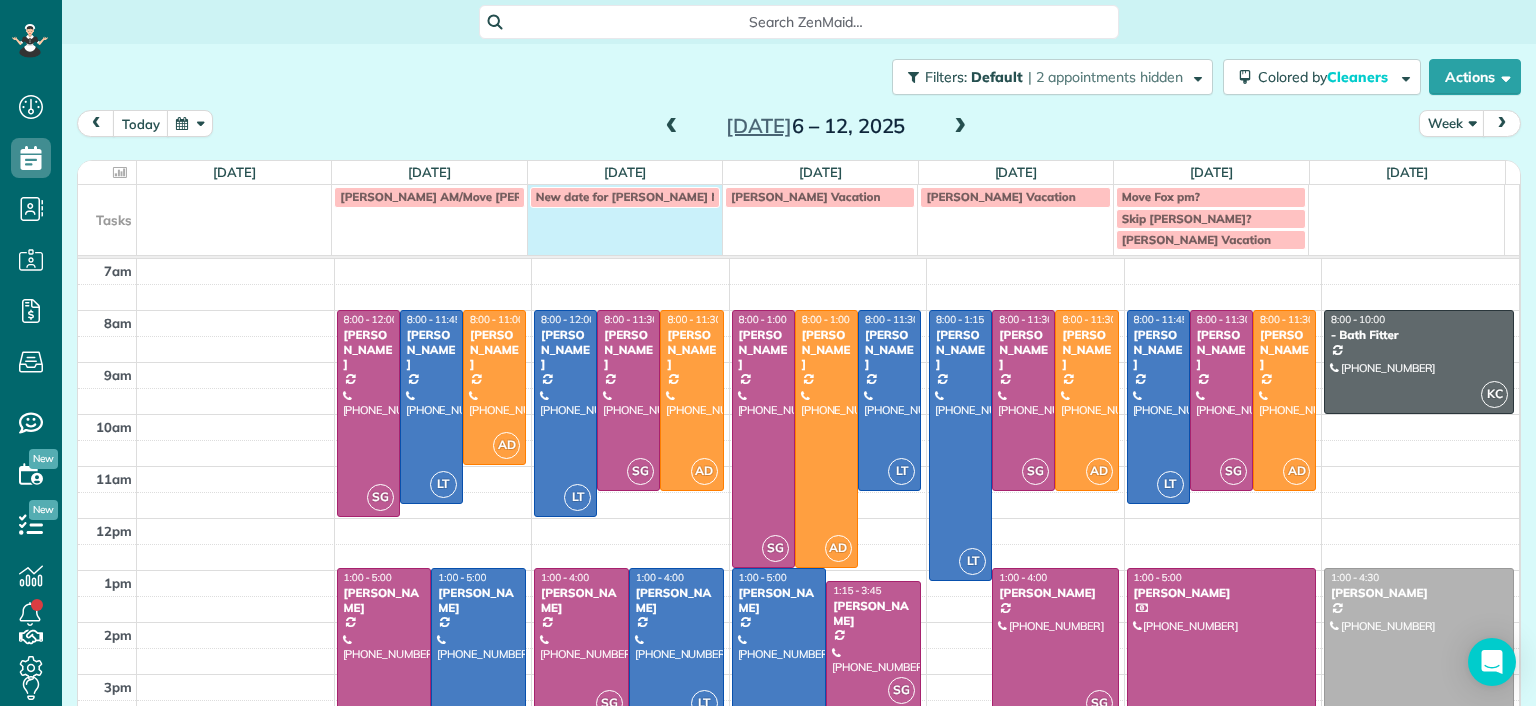 click on "New date for [PERSON_NAME] Needed" at bounding box center [624, 217] 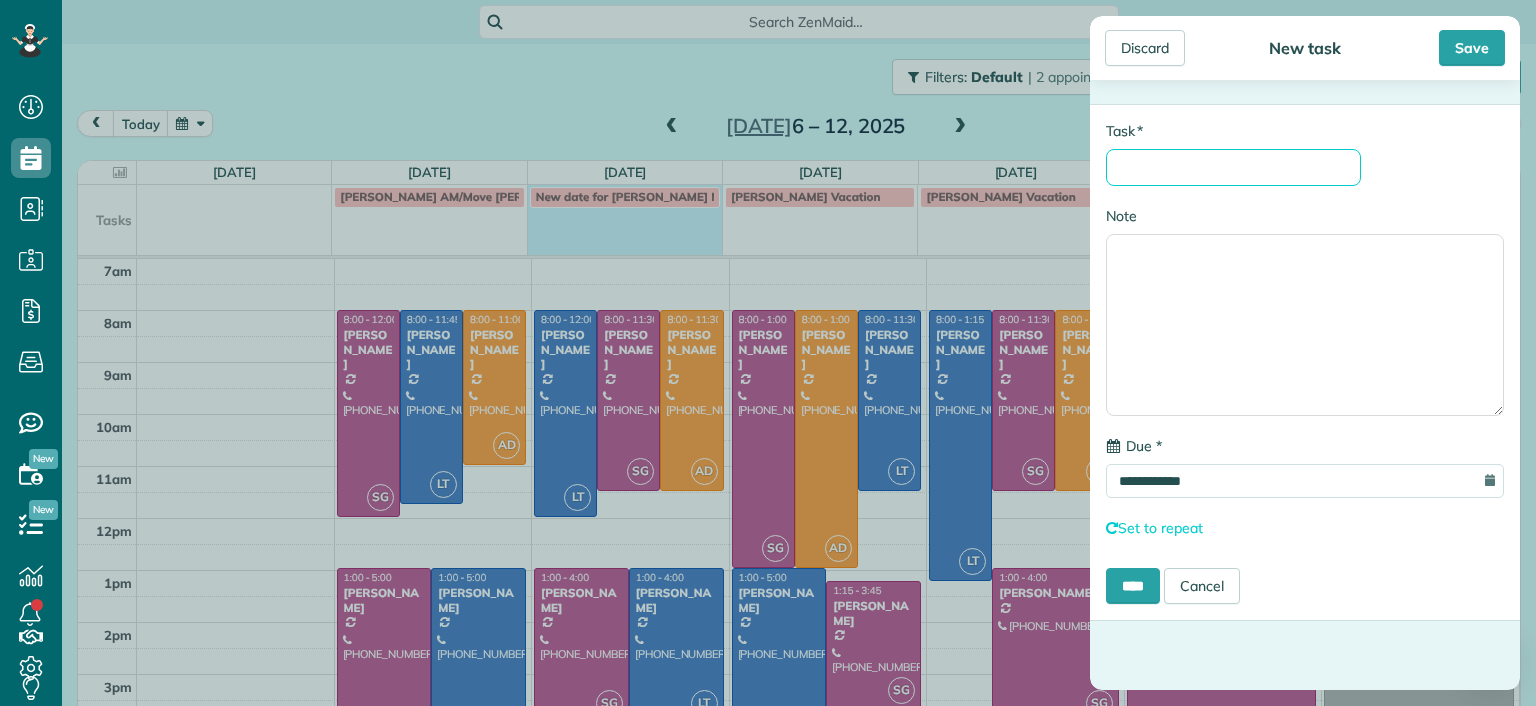 click on "*  Task" at bounding box center [1233, 167] 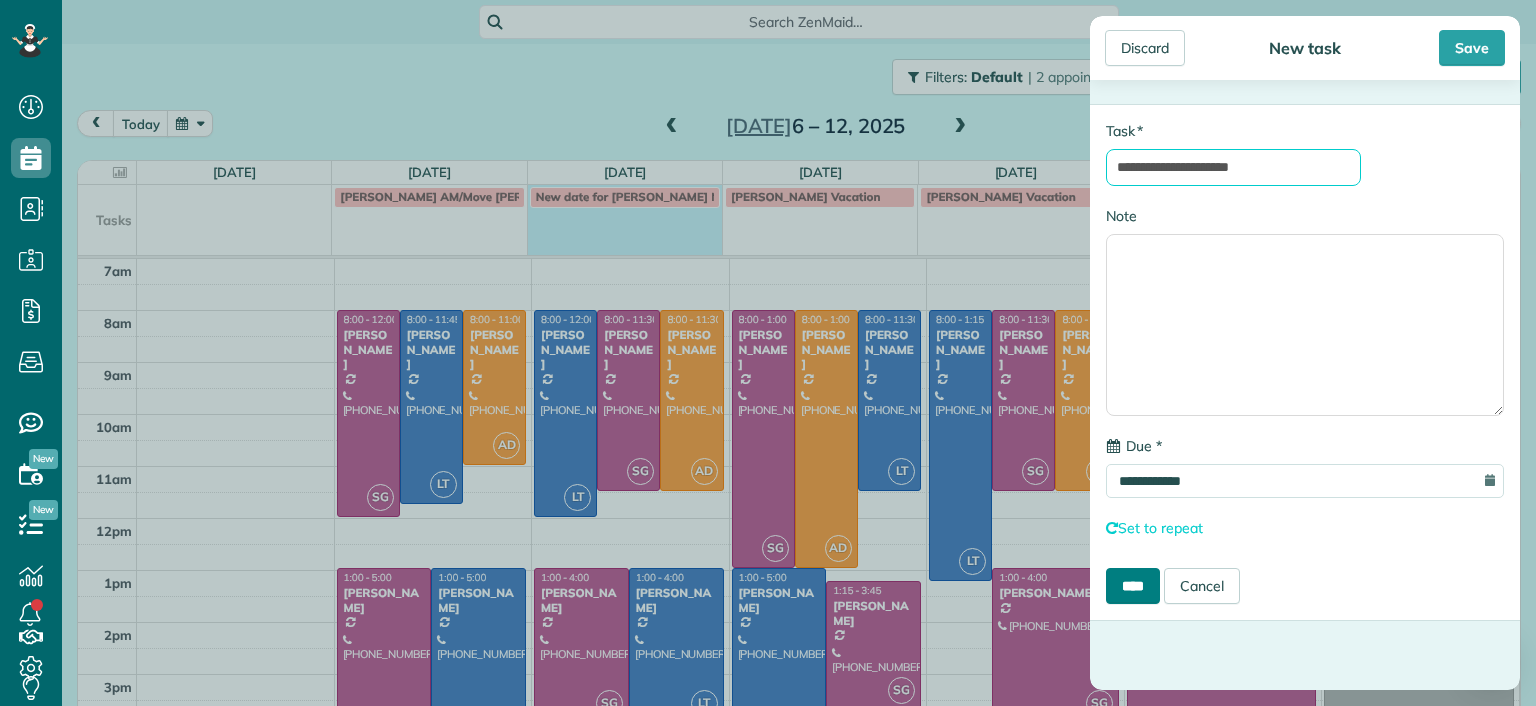 type on "**********" 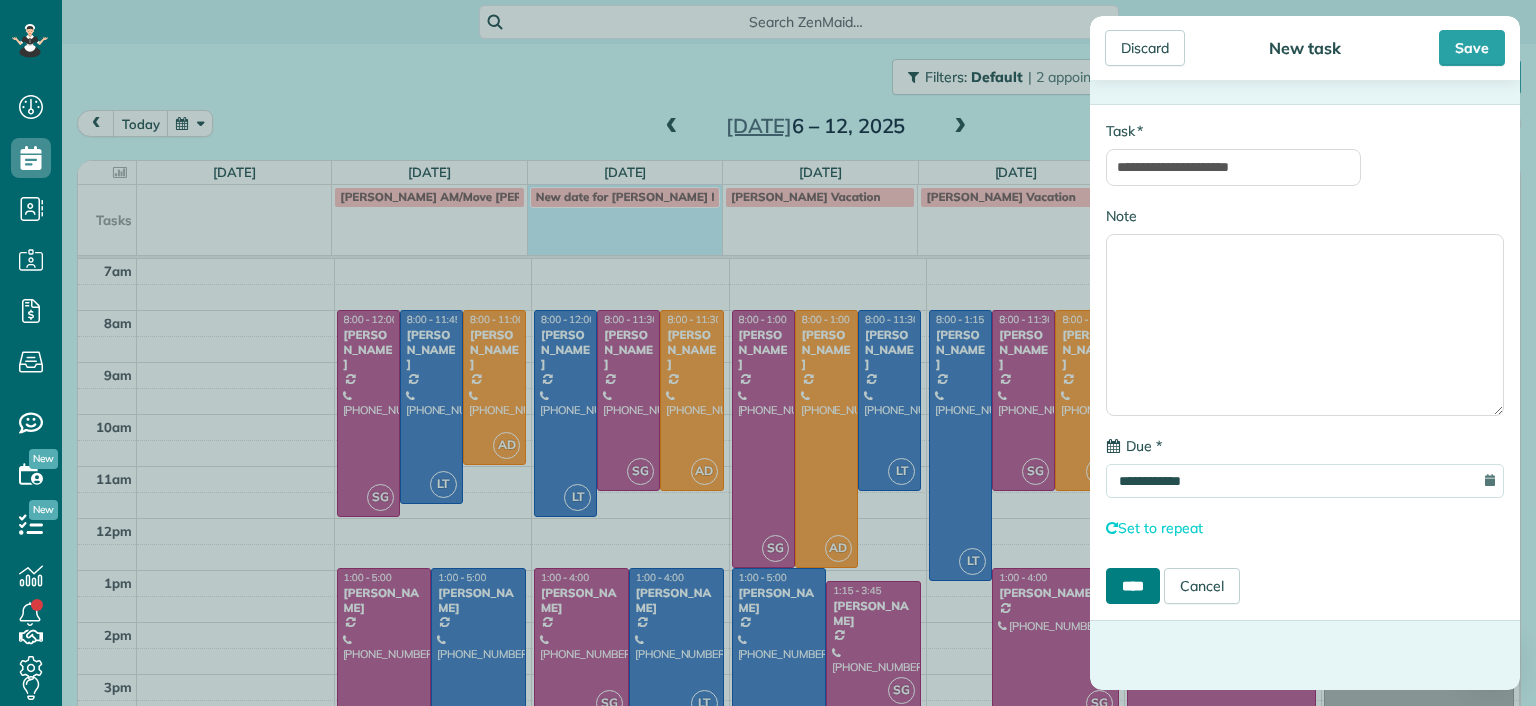 click on "****" at bounding box center (1133, 586) 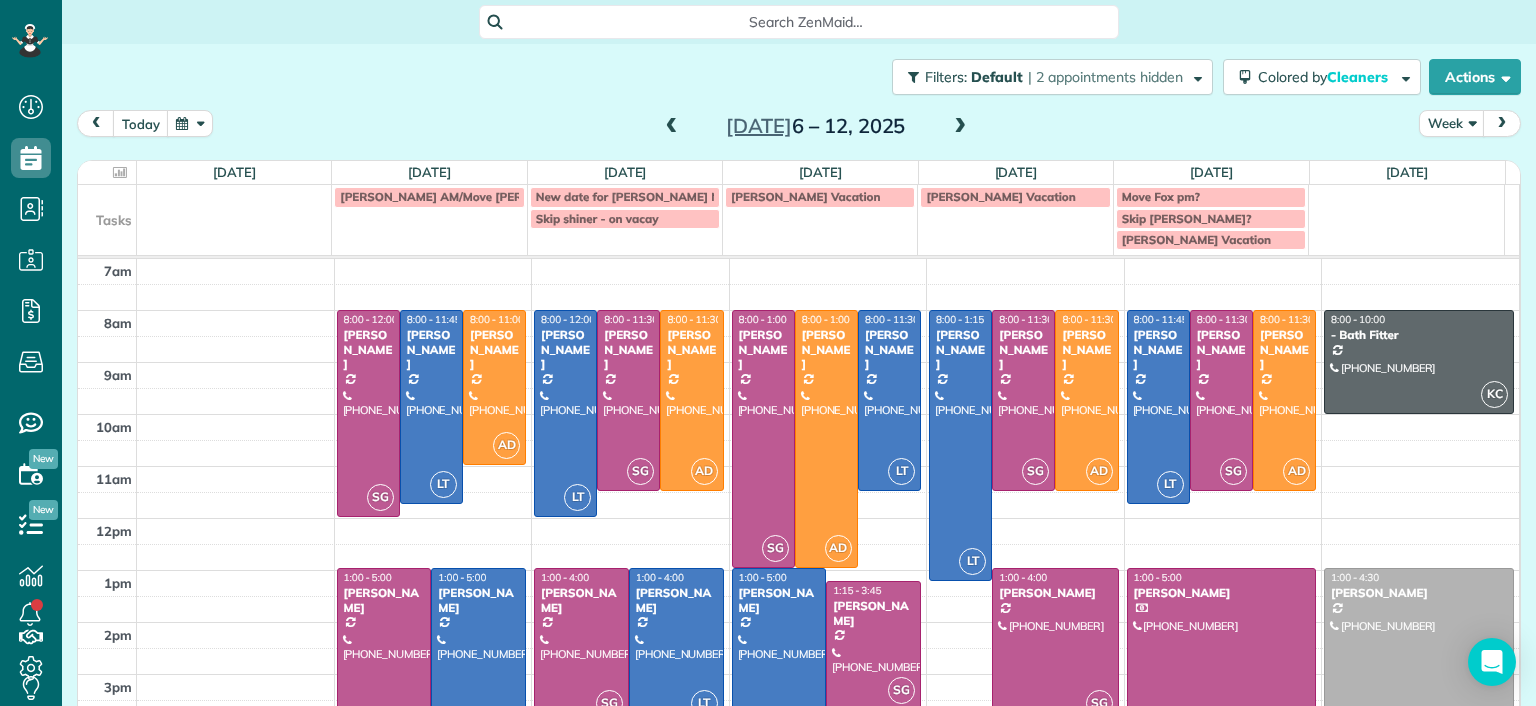 click at bounding box center (676, 645) 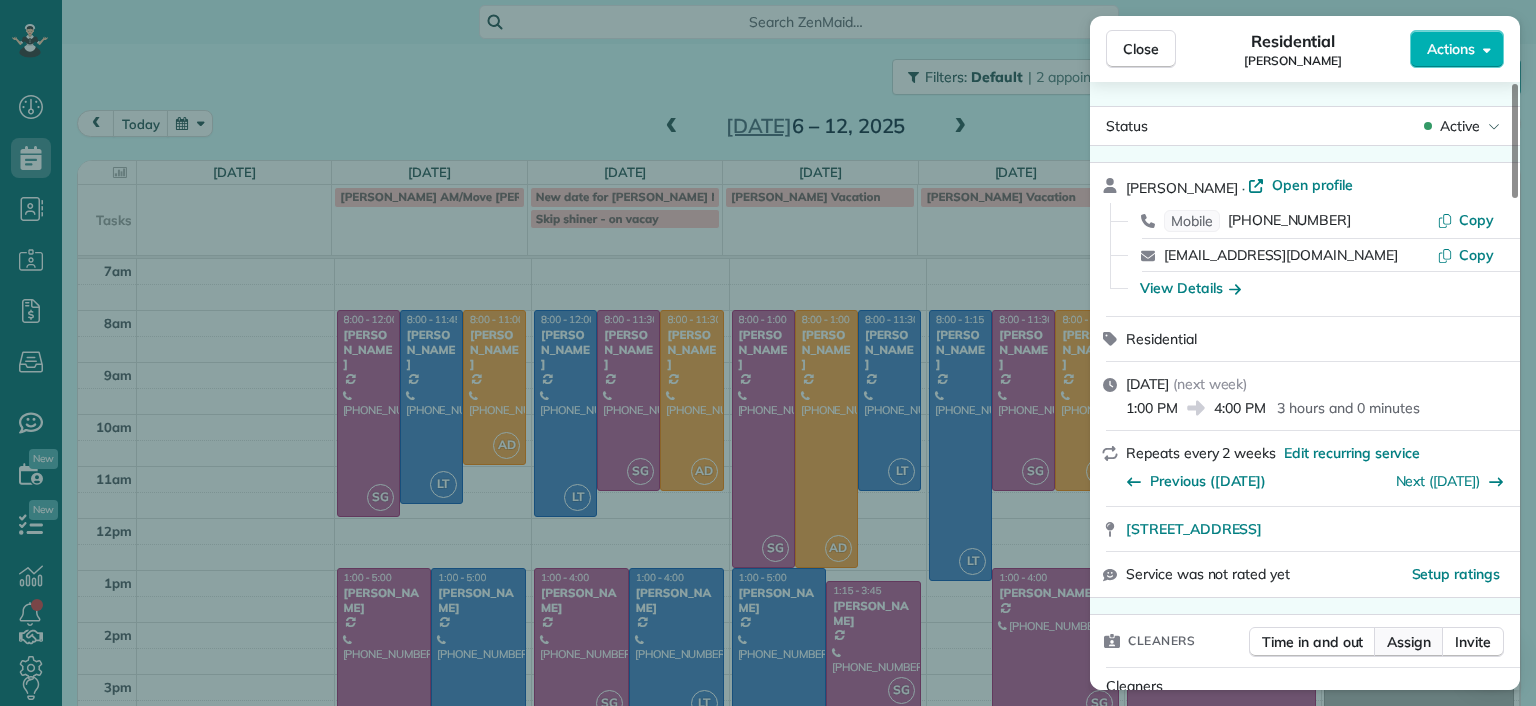 click on "Assign" at bounding box center [1409, 642] 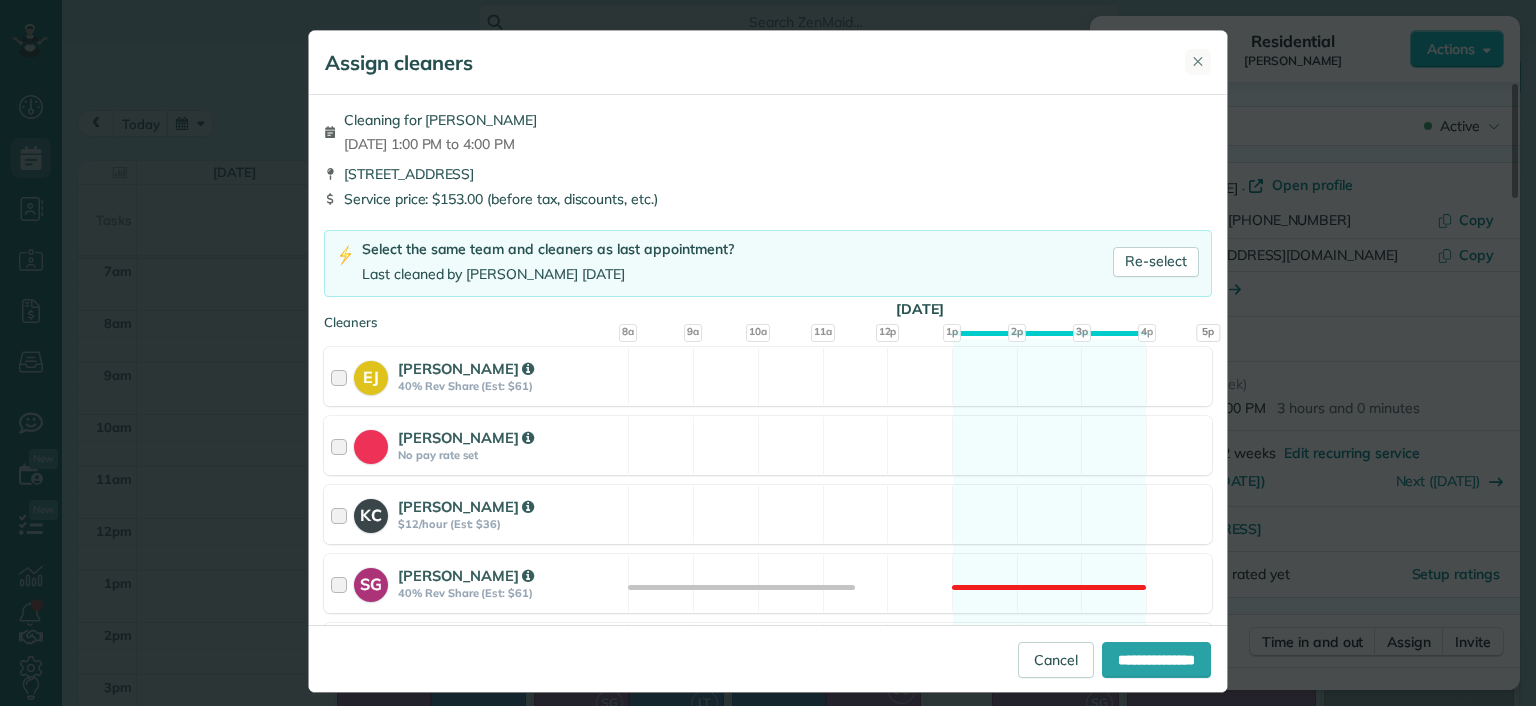 click on "✕" at bounding box center [1198, 61] 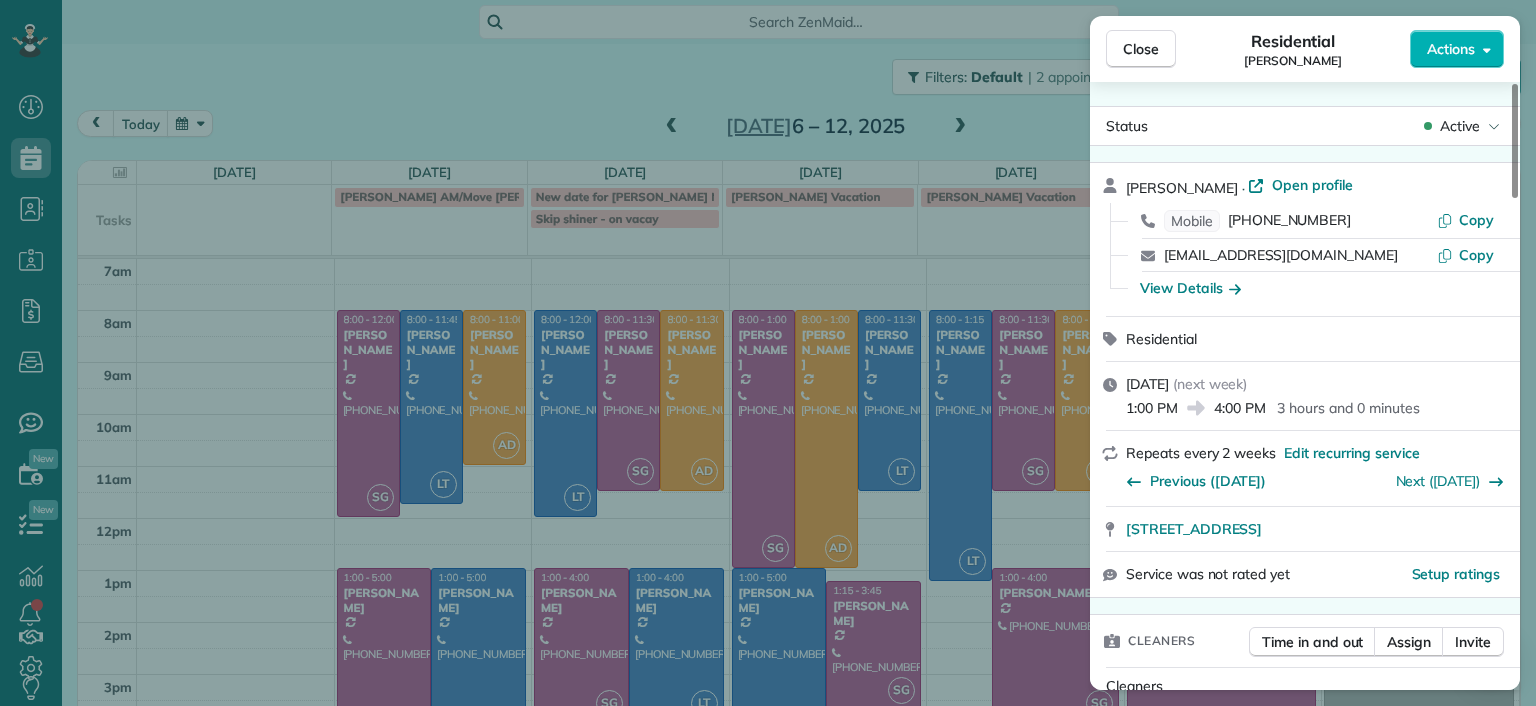 click on "Close Residential [PERSON_NAME] Actions Status Active [PERSON_NAME] · Open profile Mobile [PHONE_NUMBER] Copy [EMAIL_ADDRESS][DOMAIN_NAME] Copy View Details Residential [DATE] ( next week ) 1:00 PM 4:00 PM 3 hours and 0 minutes Repeats every 2 weeks Edit recurring service Previous ([DATE]) Next ([DATE]) [STREET_ADDRESS] Service was not rated yet Setup ratings Cleaners Time in and out Assign Invite Cleaners [PERSON_NAME] 1:00 PM 4:00 PM Checklist Try Now Keep this appointment up to your standards. Stay on top of every detail, keep your cleaners organised, and your client happy. Assign a checklist Watch a 5 min demo Billing Billing actions Price $153.00 Overcharge $0.00 Discount $0.00 Coupon discount - Primary tax - Secondary tax - Total appointment price $153.00 Tips collected New feature! $0.00 Unpaid Mark as paid Total including tip $153.00 Get paid online in no-time! Send an invoice and reward your cleaners with tips Charge customer credit card Appointment custom fields - Notes" at bounding box center (768, 353) 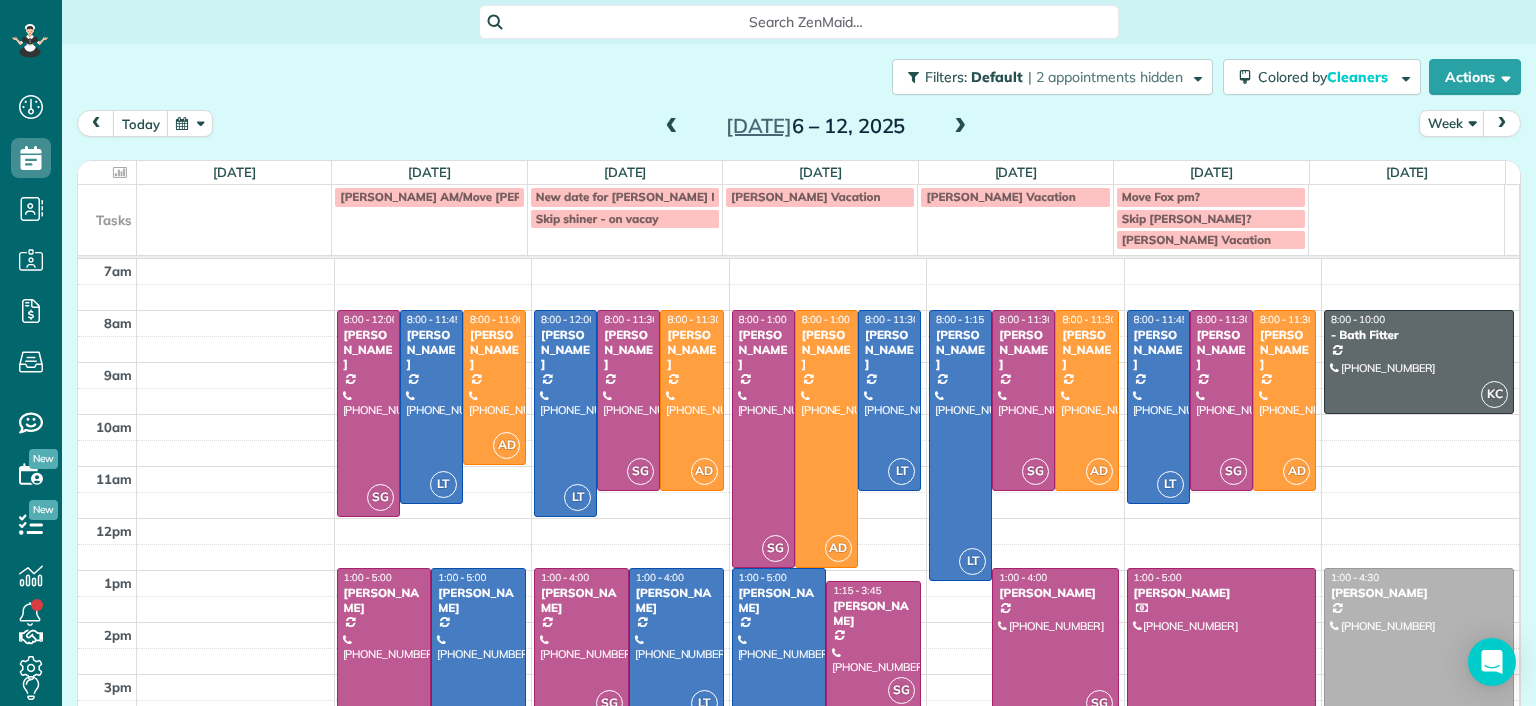 click at bounding box center [676, 645] 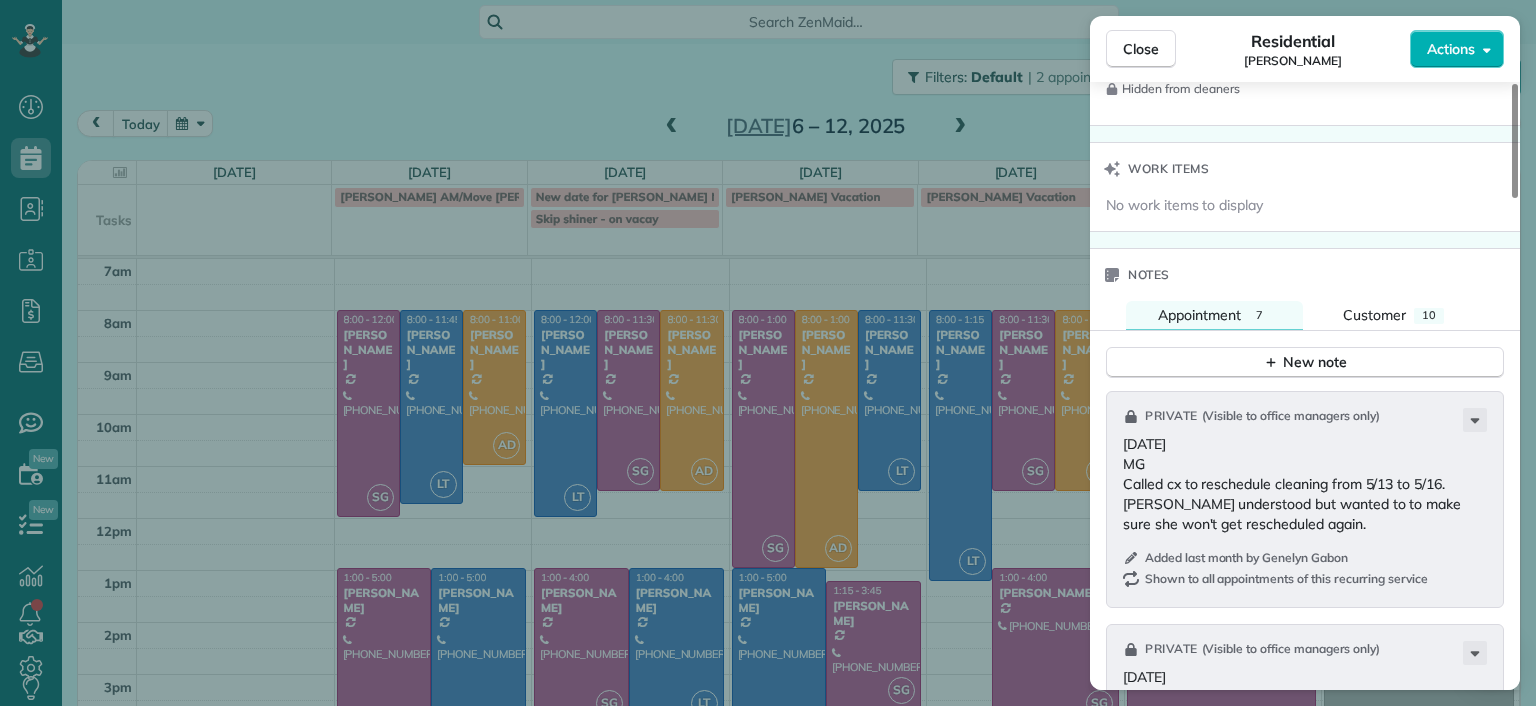 scroll, scrollTop: 1600, scrollLeft: 0, axis: vertical 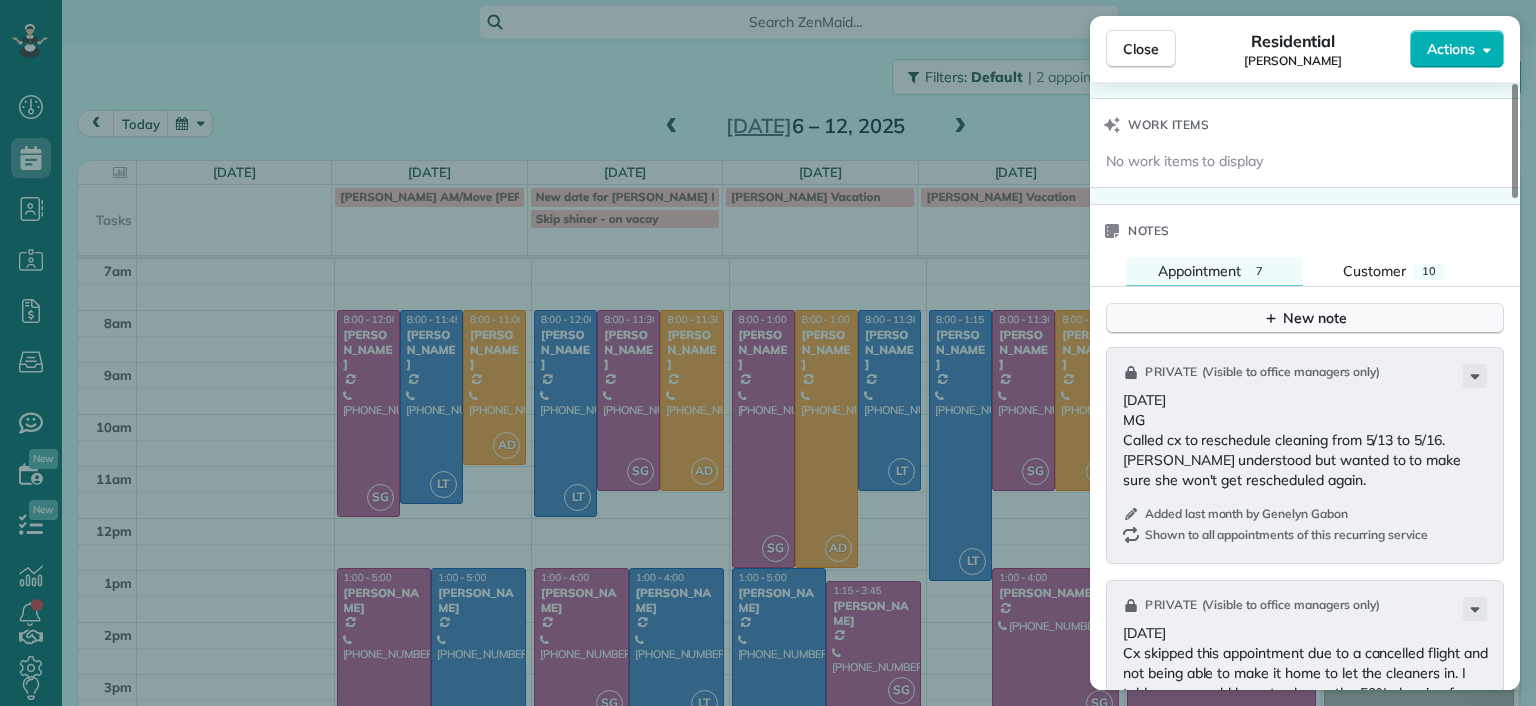 click on "New note" at bounding box center (1305, 318) 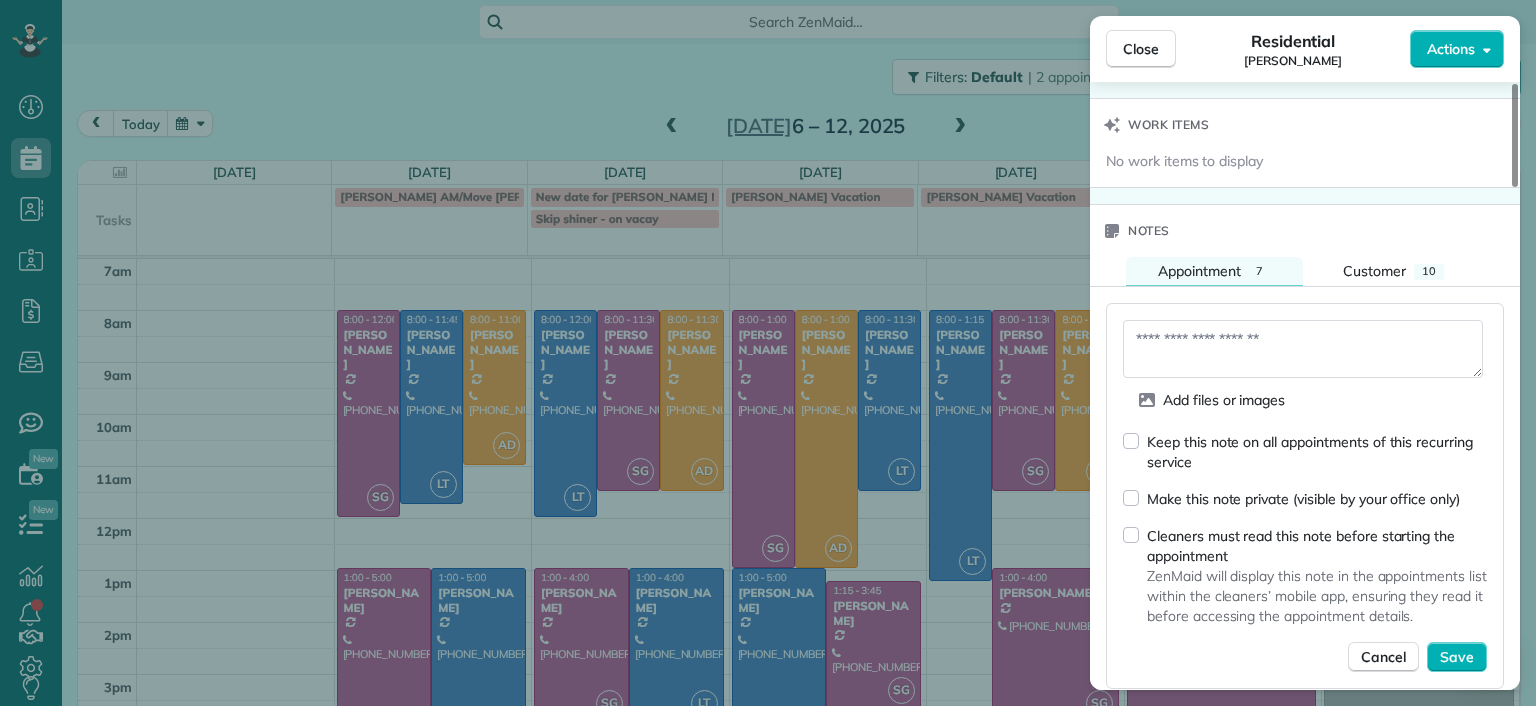 click at bounding box center [1303, 349] 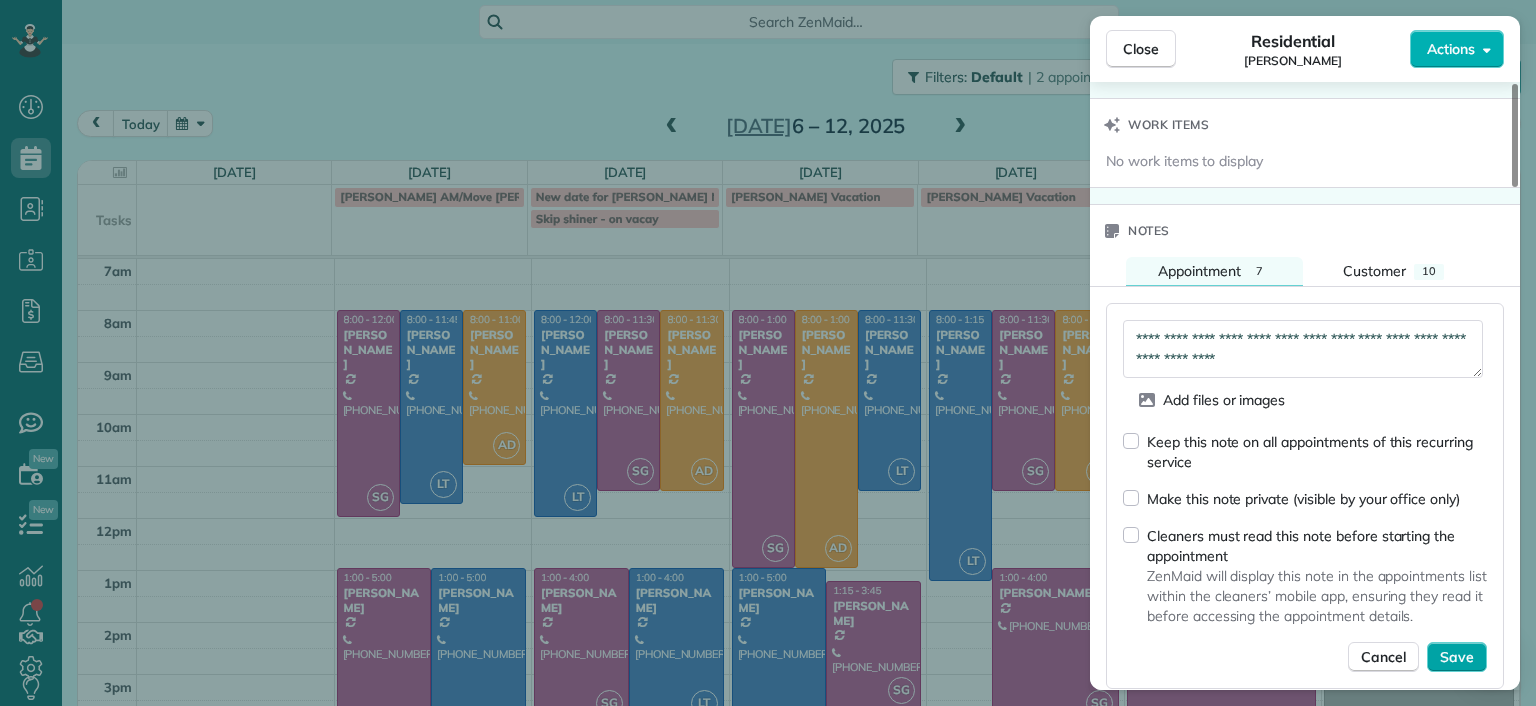 type on "**********" 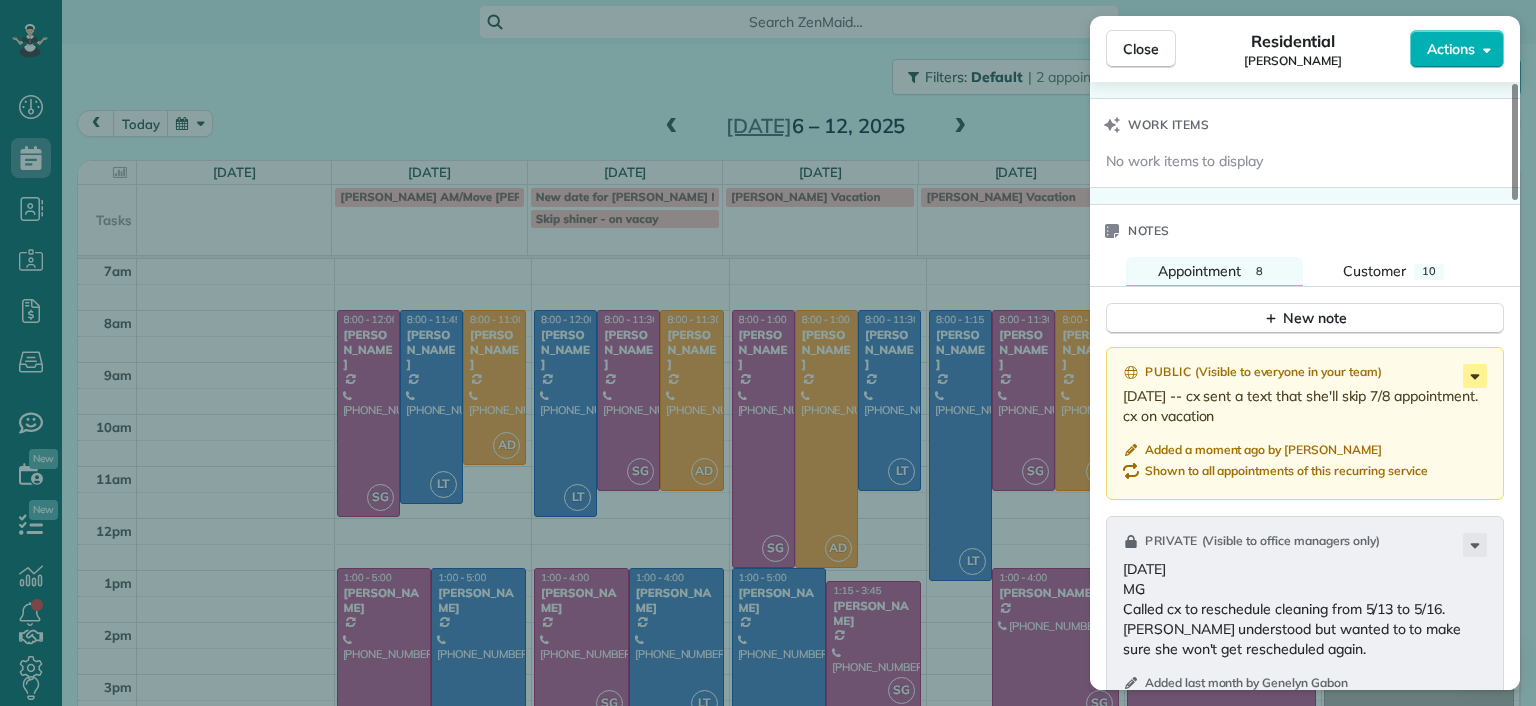 click 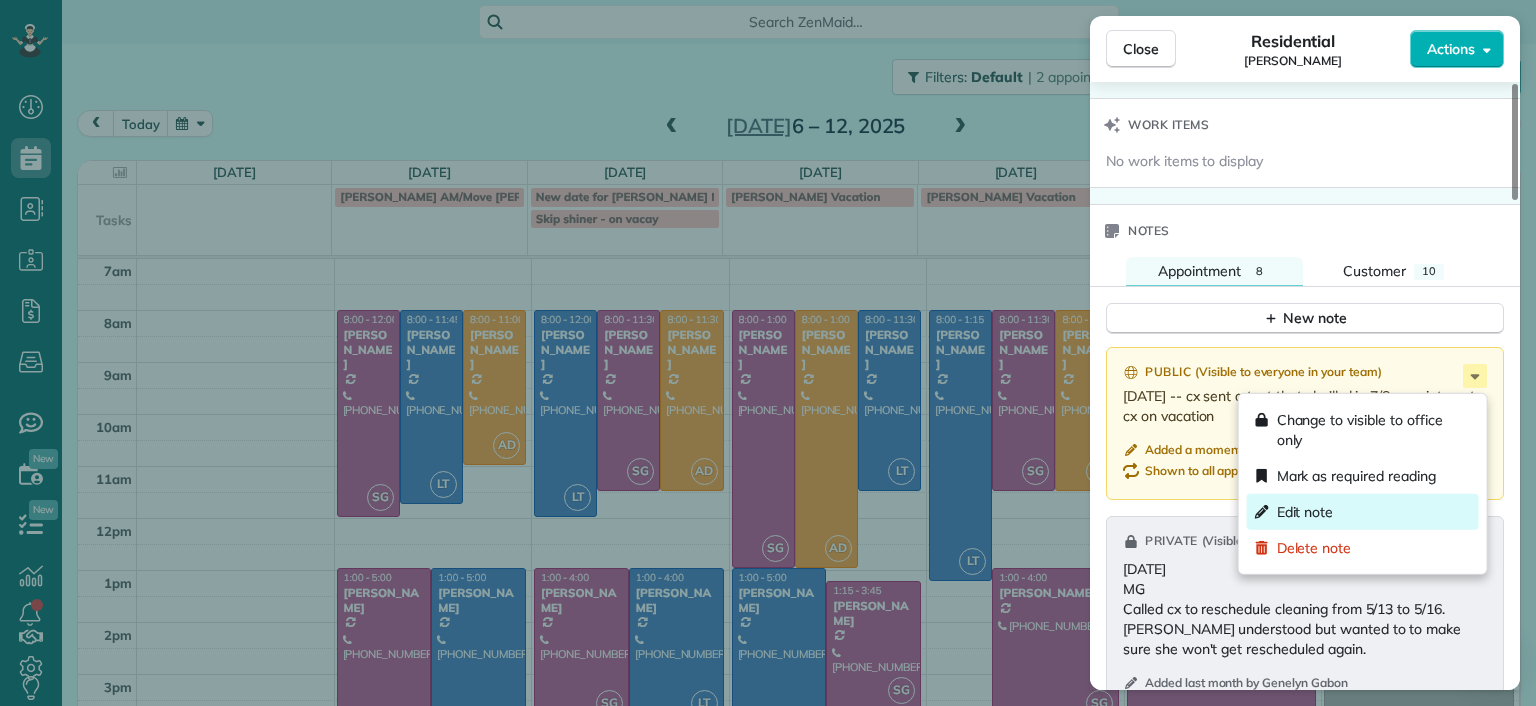 click on "Edit note" at bounding box center (1363, 512) 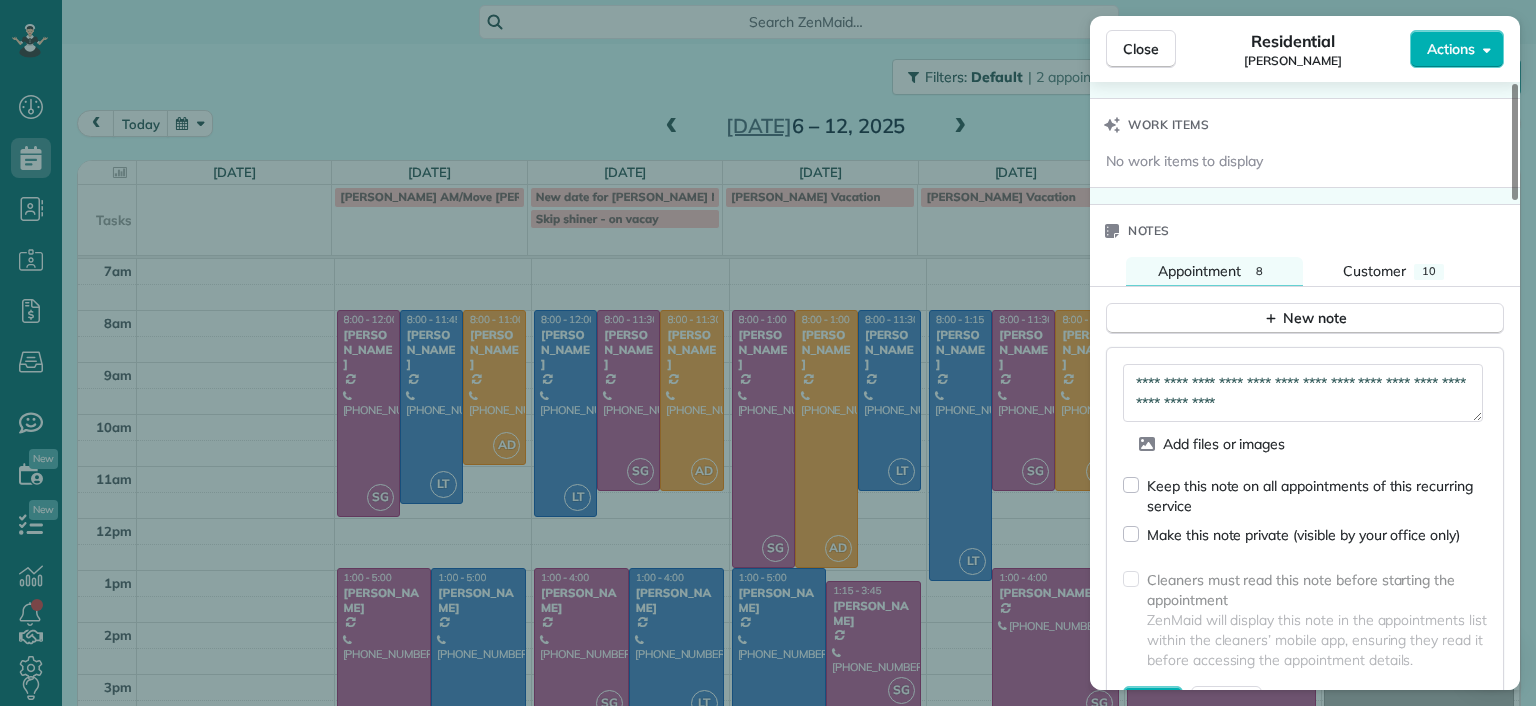 scroll, scrollTop: 2000, scrollLeft: 0, axis: vertical 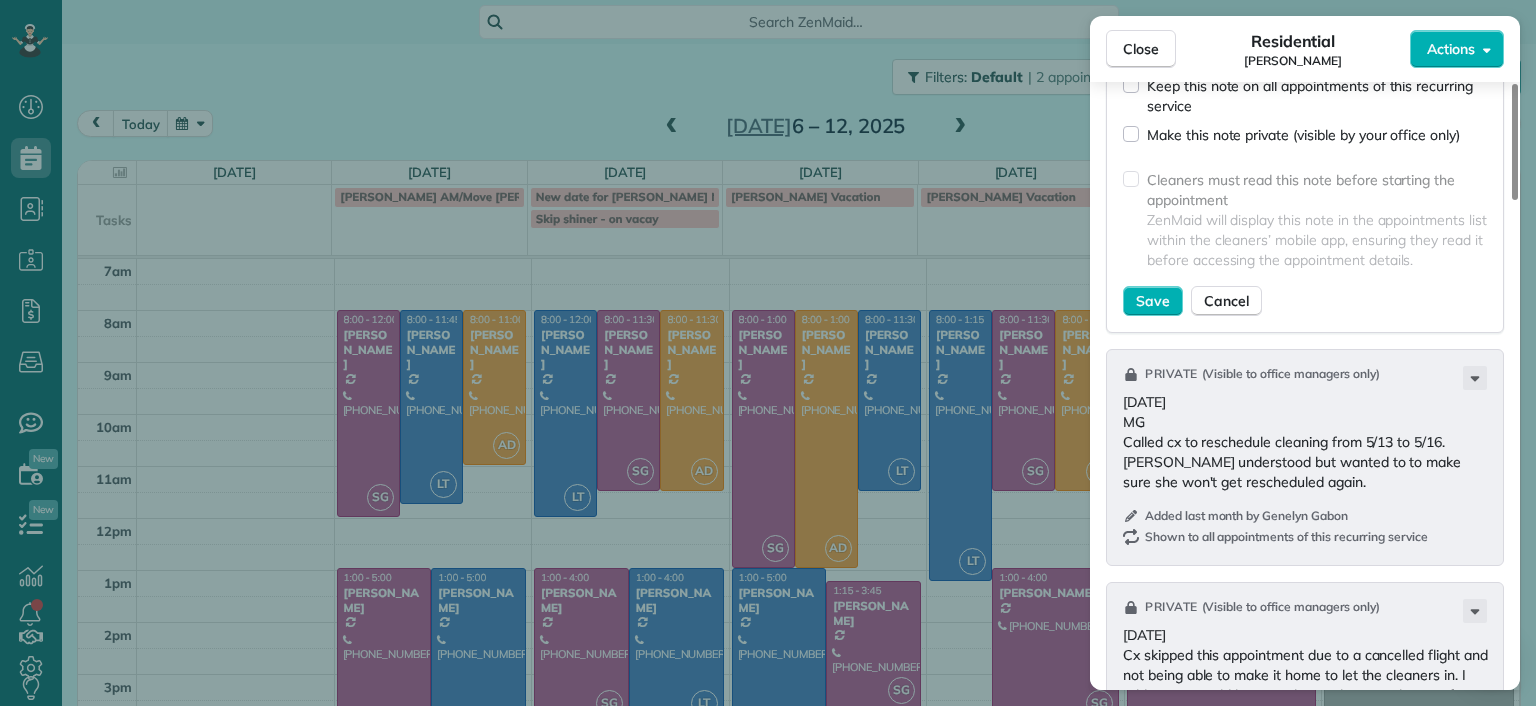click on "Cleaners must read this note before starting the appointment ZenMaid will display this note in the appointments list within the cleaners’ mobile app, ensuring they read it before accessing the appointment details." at bounding box center (1305, 223) 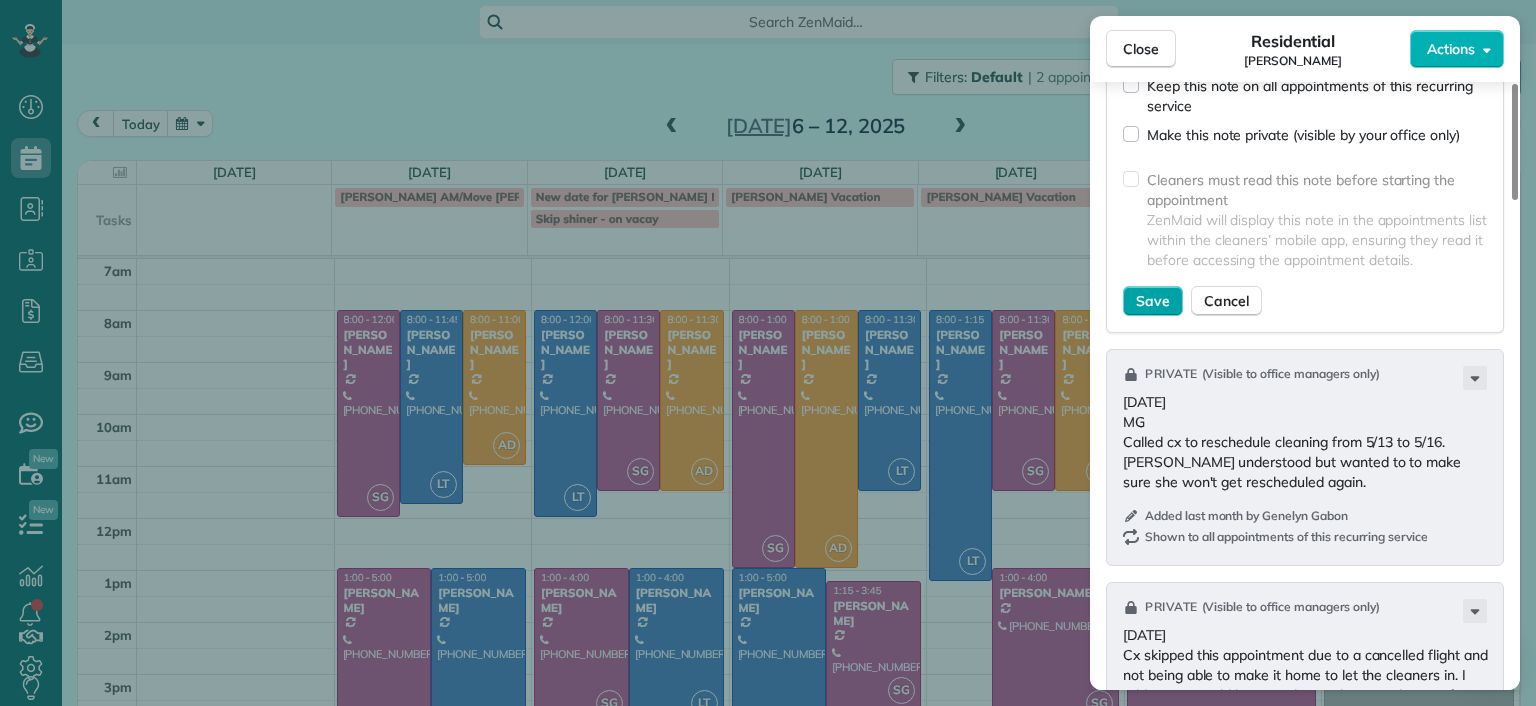click on "Save" at bounding box center [1153, 301] 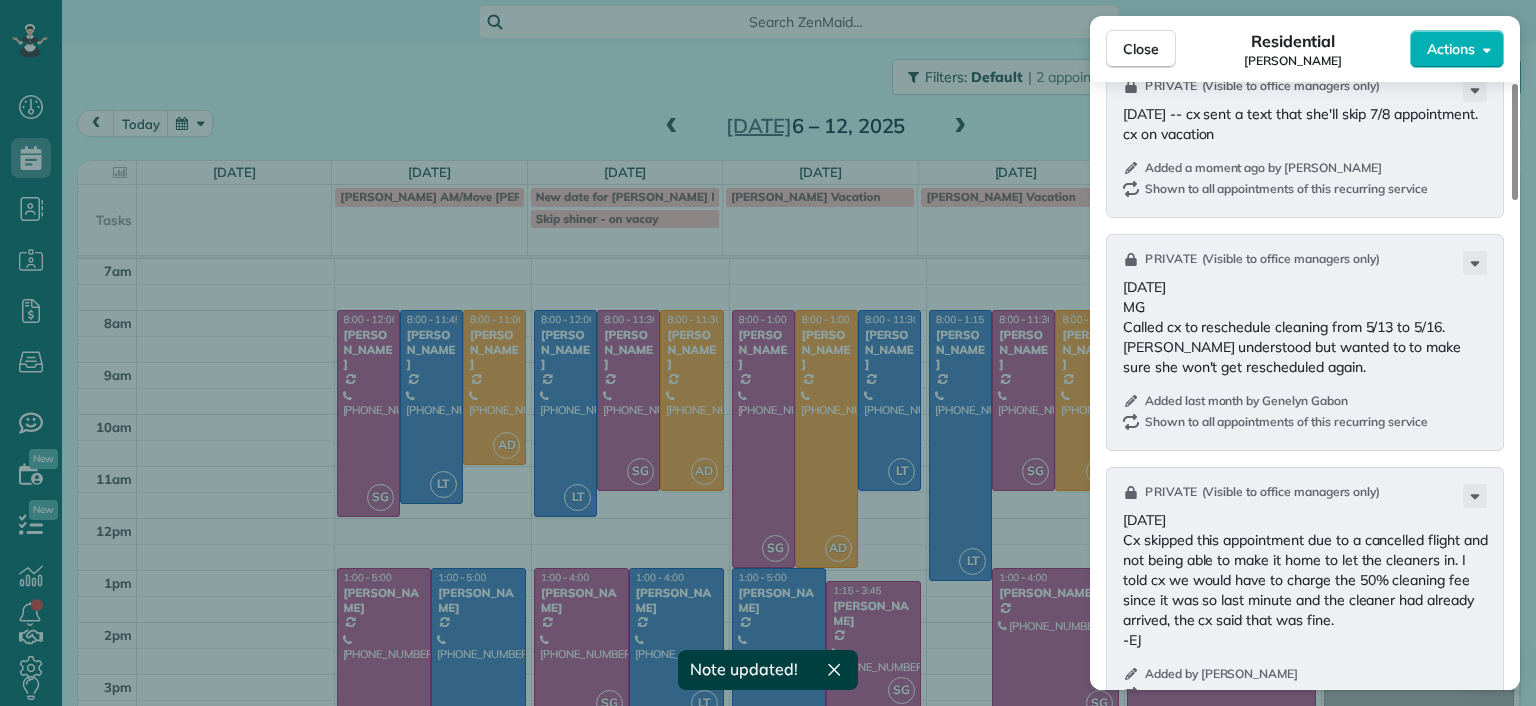scroll, scrollTop: 1800, scrollLeft: 0, axis: vertical 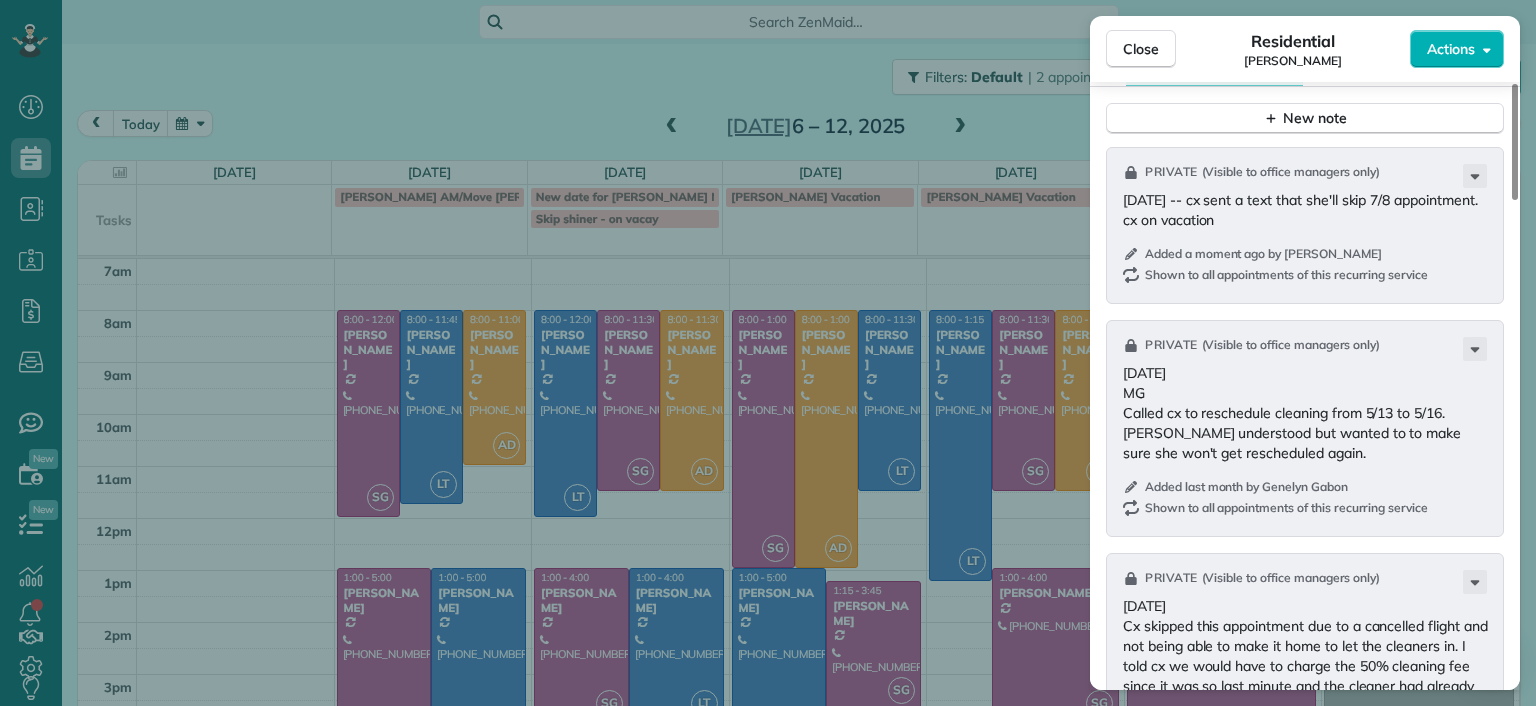 click on "Close Residential [PERSON_NAME] Actions Status Active [PERSON_NAME] · Open profile Mobile [PHONE_NUMBER] Copy [EMAIL_ADDRESS][DOMAIN_NAME] Copy View Details Residential [DATE] ( next week ) 1:00 PM 4:00 PM 3 hours and 0 minutes Repeats every 2 weeks Edit recurring service Previous ([DATE]) Next ([DATE]) [STREET_ADDRESS] Service was not rated yet Setup ratings Cleaners Time in and out Assign Invite Cleaners [PERSON_NAME] 1:00 PM 4:00 PM Checklist Try Now Keep this appointment up to your standards. Stay on top of every detail, keep your cleaners organised, and your client happy. Assign a checklist Watch a 5 min demo Billing Billing actions Price $153.00 Overcharge $0.00 Discount $0.00 Coupon discount - Primary tax - Secondary tax - Total appointment price $153.00 Tips collected New feature! $0.00 Unpaid Mark as paid Total including tip $153.00 Get paid online in no-time! Send an invoice and reward your cleaners with tips Charge customer credit card Appointment custom fields - Notes" at bounding box center [768, 353] 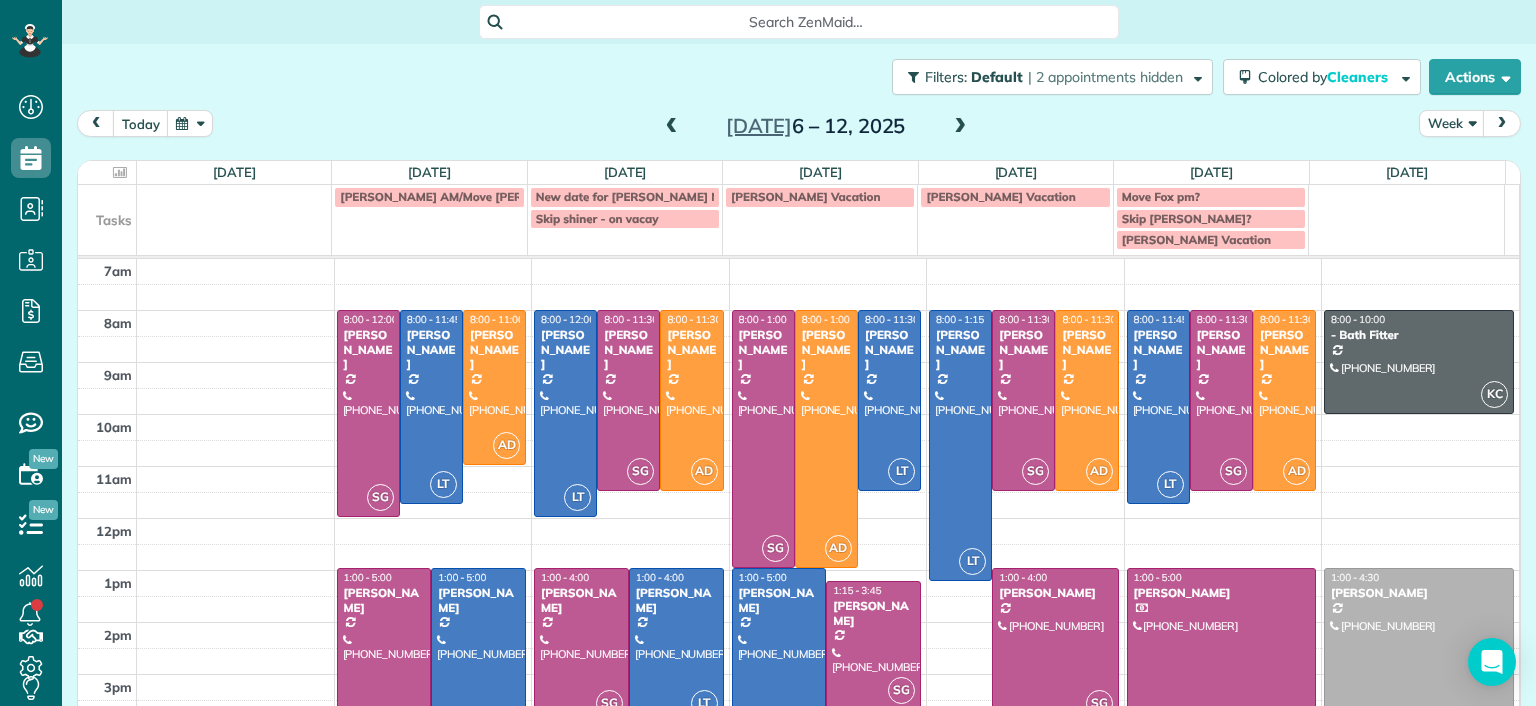 click at bounding box center [676, 645] 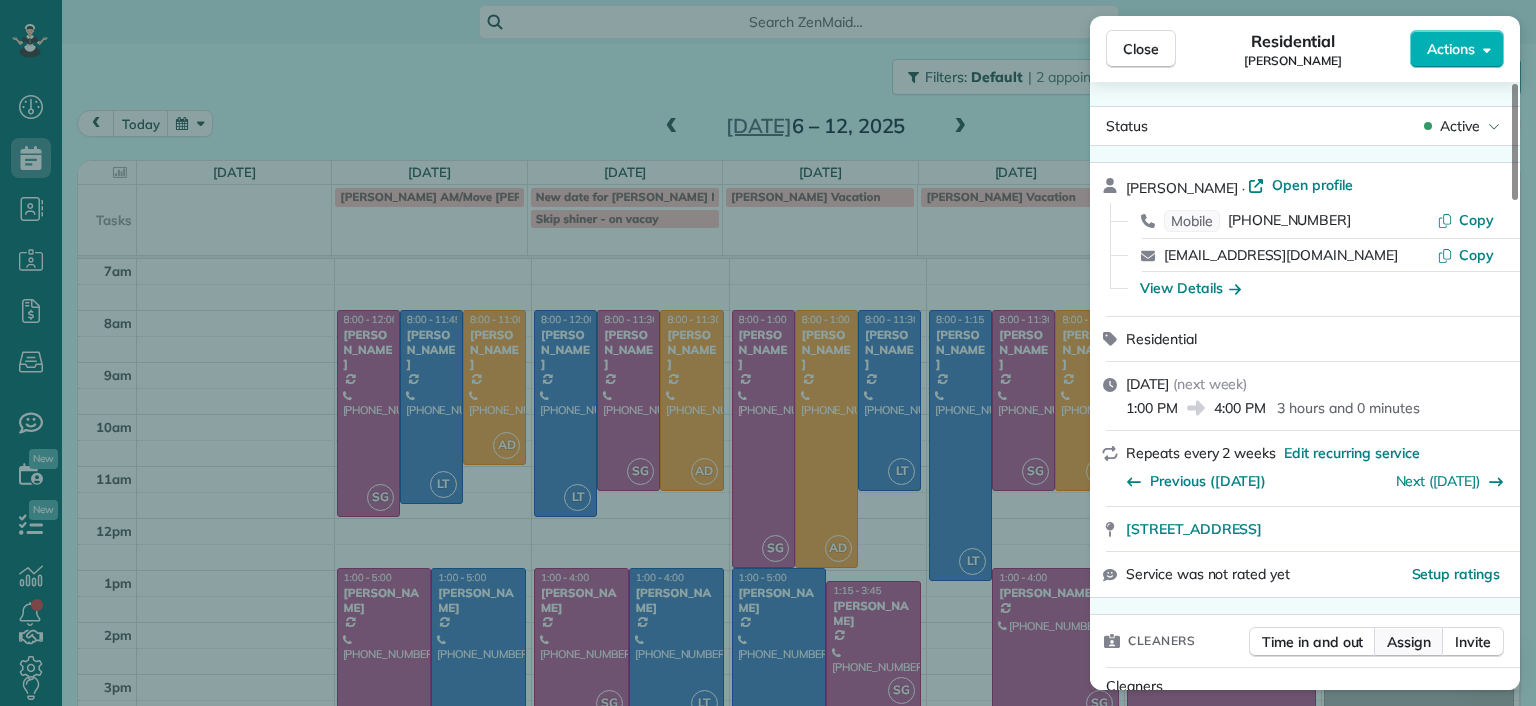 click on "Assign" at bounding box center (1409, 642) 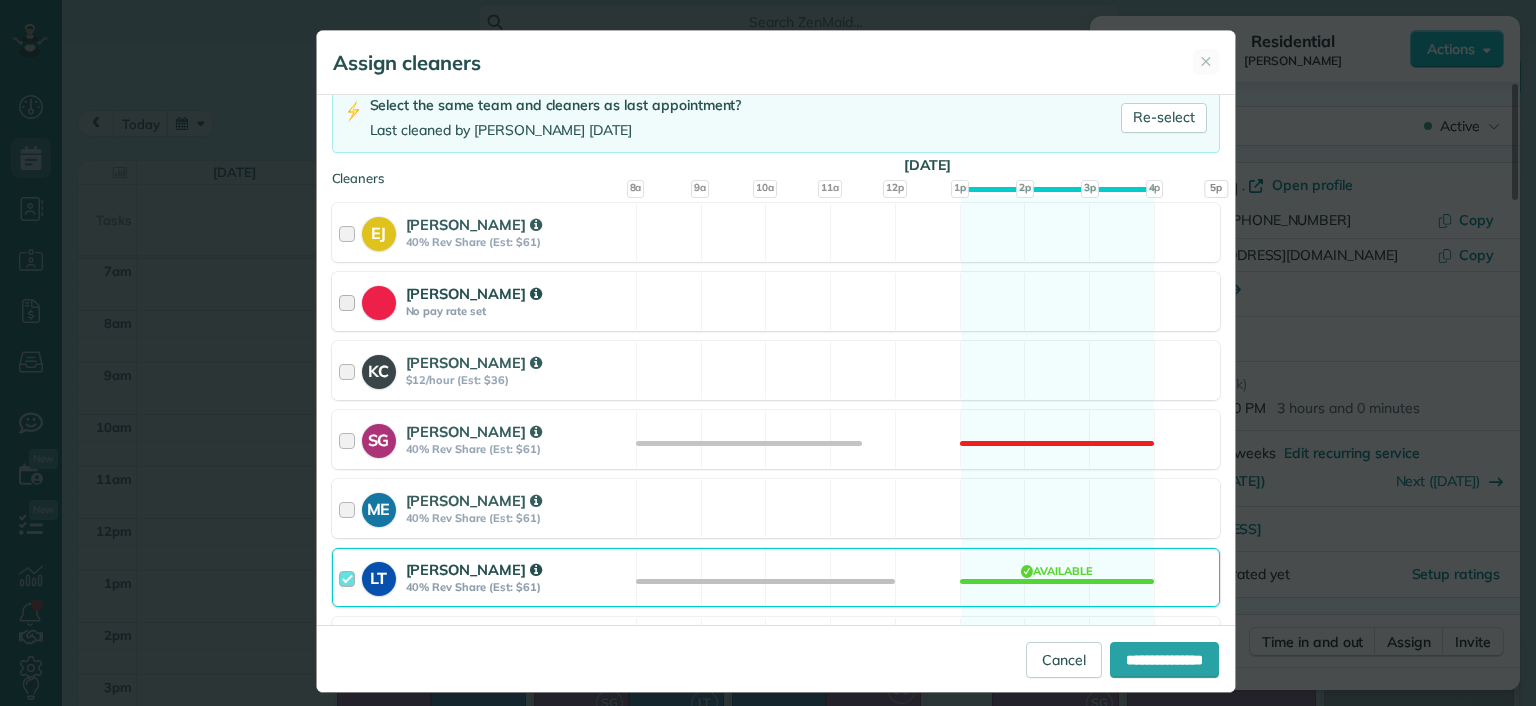 scroll, scrollTop: 333, scrollLeft: 0, axis: vertical 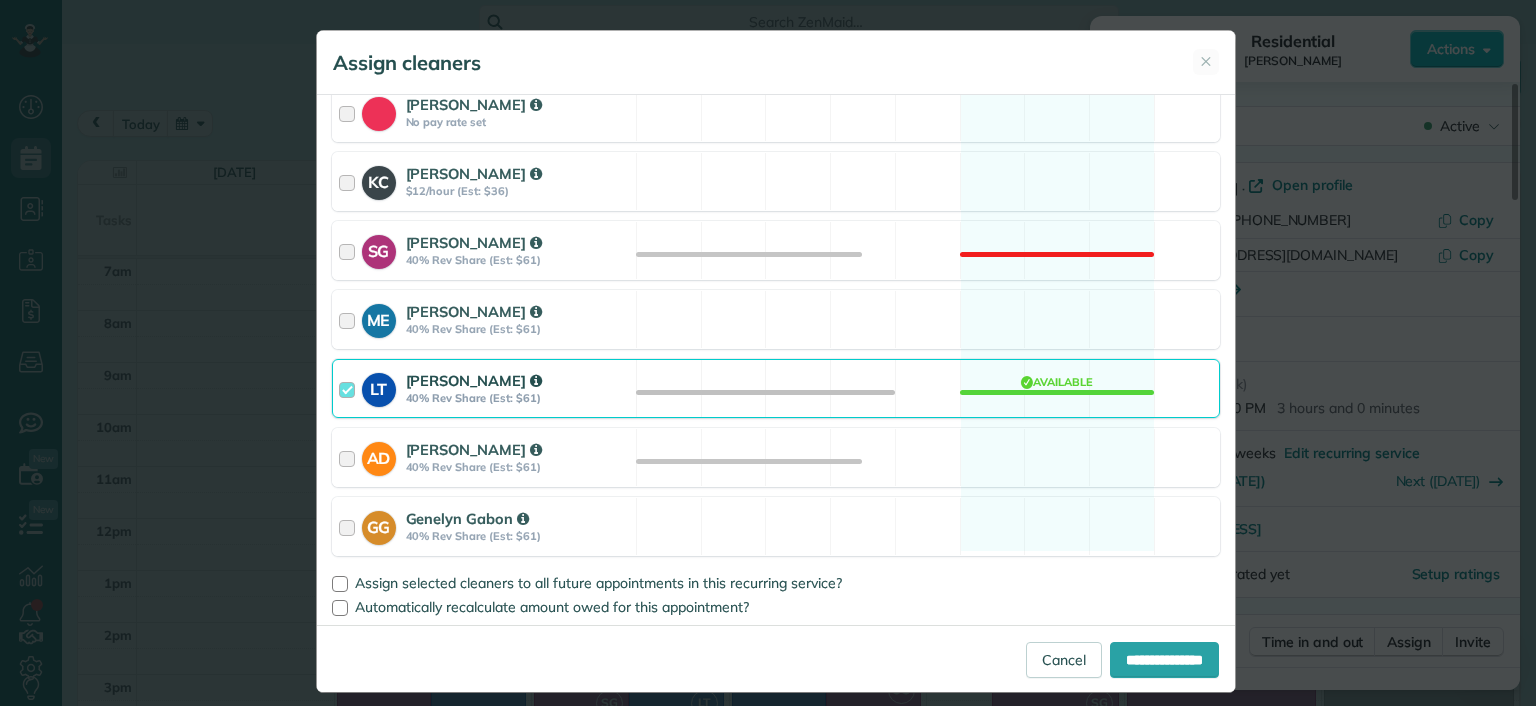 click on "LT
[PERSON_NAME]
40% Rev Share (Est: $61)
Available" at bounding box center (776, 388) 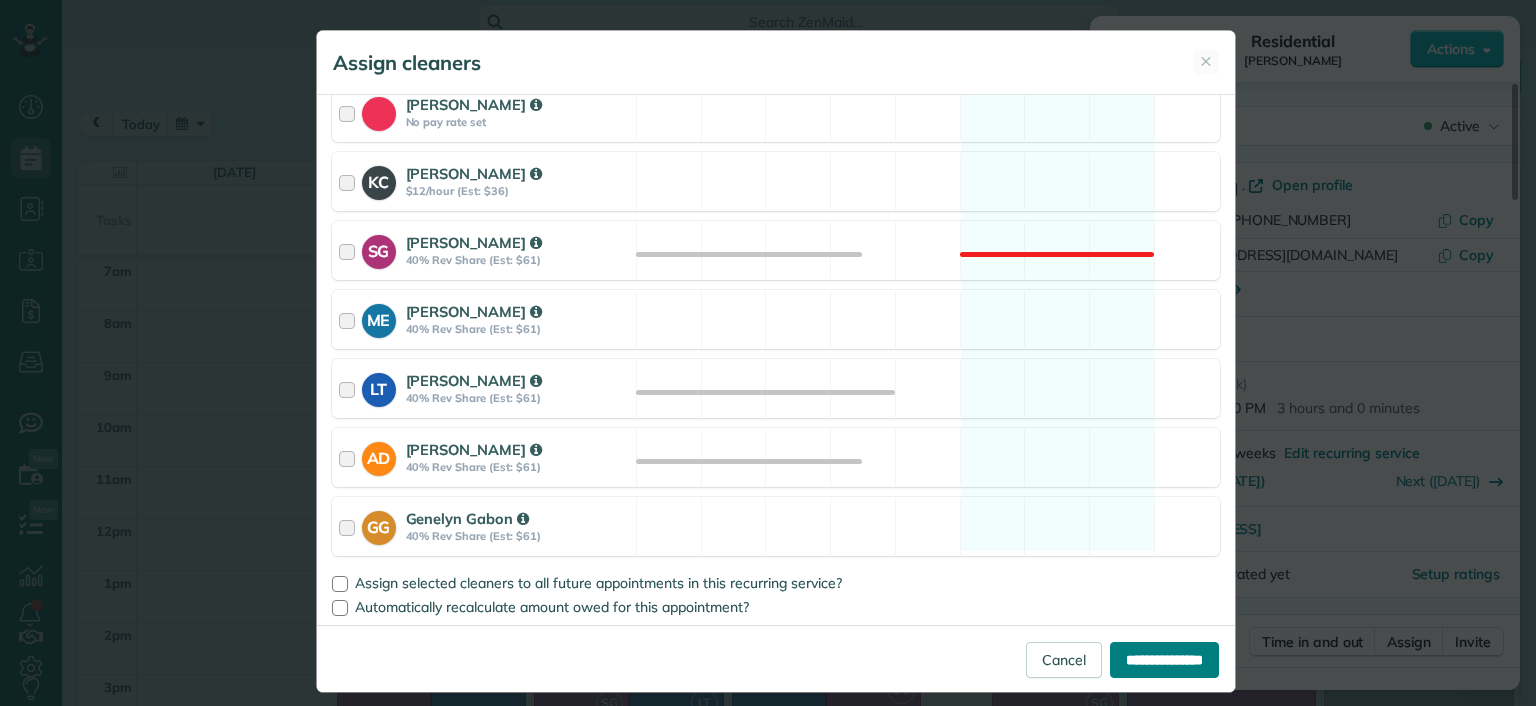 click on "**********" at bounding box center [1164, 660] 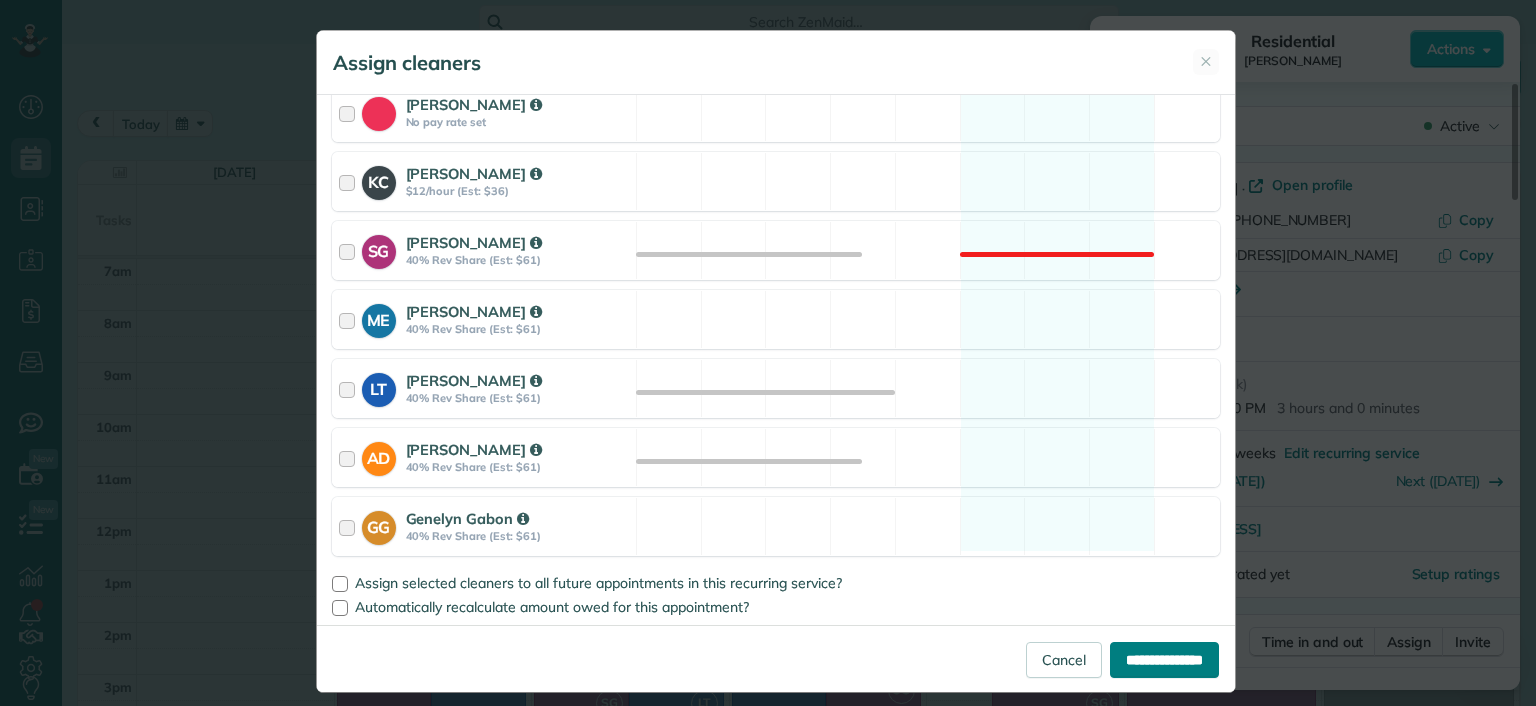 type on "**********" 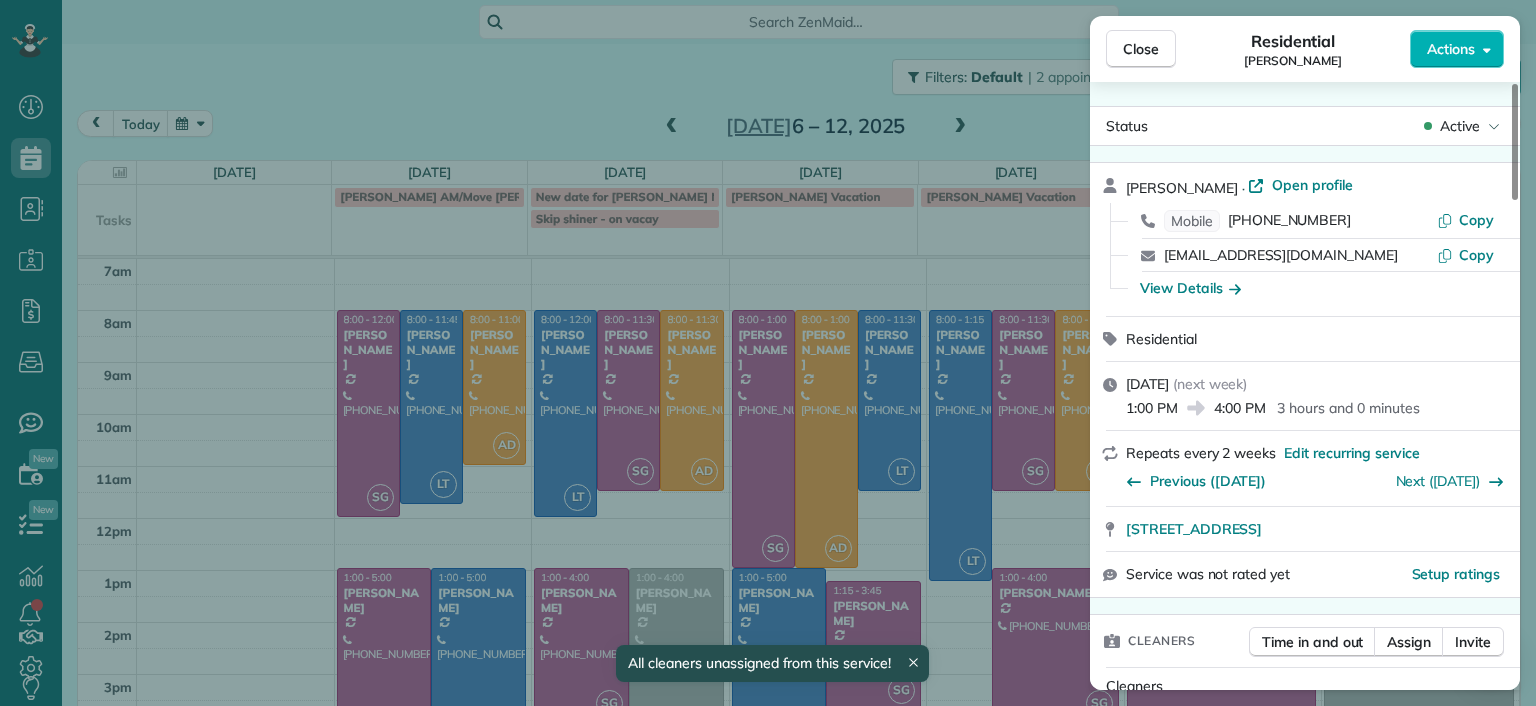 click on "Close Residential [PERSON_NAME] Actions Status Active [PERSON_NAME] · Open profile Mobile [PHONE_NUMBER] Copy [EMAIL_ADDRESS][DOMAIN_NAME] Copy View Details Residential [DATE] ( next week ) 1:00 PM 4:00 PM 3 hours and 0 minutes Repeats every 2 weeks Edit recurring service Previous ([DATE]) Next ([DATE]) [STREET_ADDRESS] Service was not rated yet Setup ratings Cleaners Time in and out Assign Invite Cleaners No cleaners assigned yet Checklist Try Now Keep this appointment up to your standards. Stay on top of every detail, keep your cleaners organised, and your client happy. Assign a checklist Watch a 5 min demo Billing Billing actions Price $153.00 Overcharge $0.00 Discount $0.00 Coupon discount - Primary tax - Secondary tax - Total appointment price $153.00 Tips collected New feature! $0.00 Unpaid Mark as paid Total including tip $153.00 Get paid online in no-time! Send an invoice and reward your cleaners with tips Charge customer credit card Appointment custom fields Man Hours - 8 (" at bounding box center [768, 353] 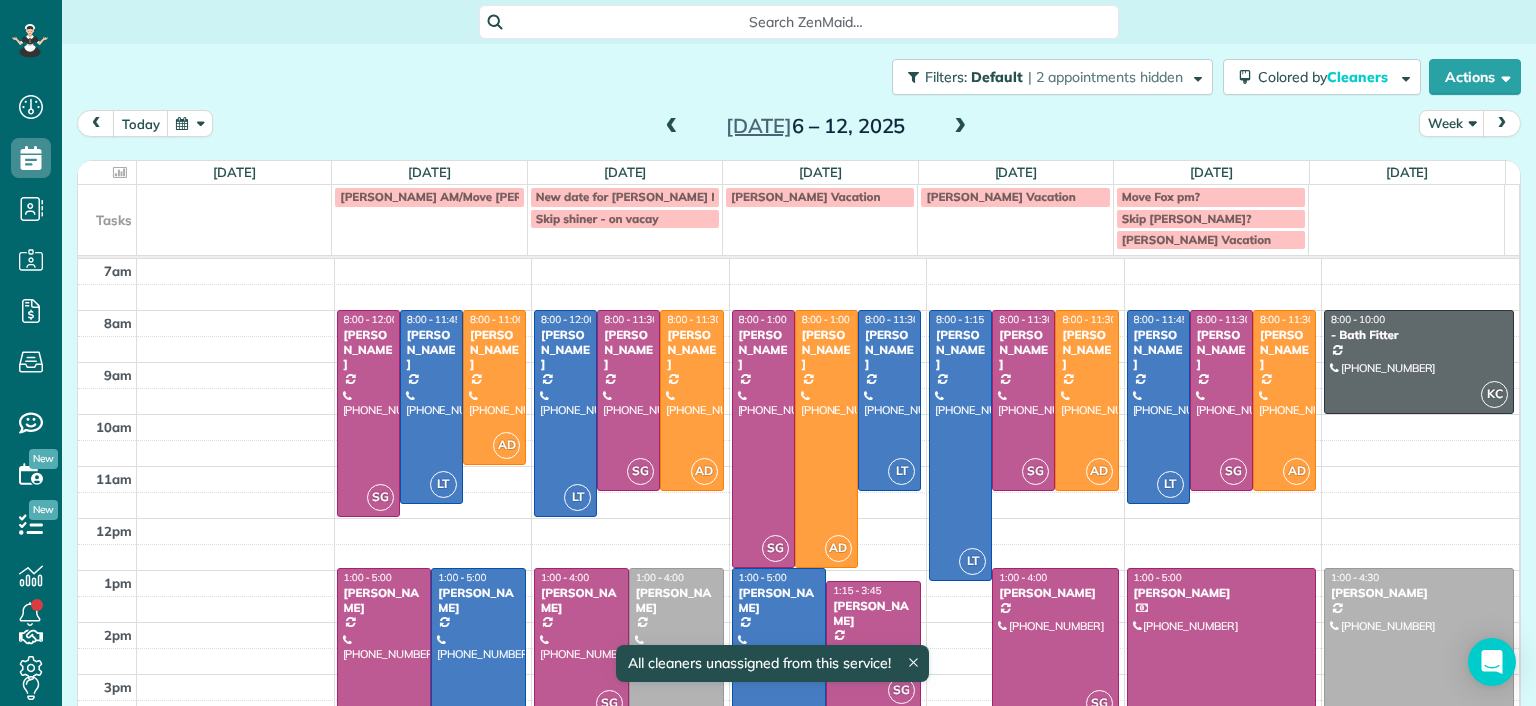 click at bounding box center [676, 645] 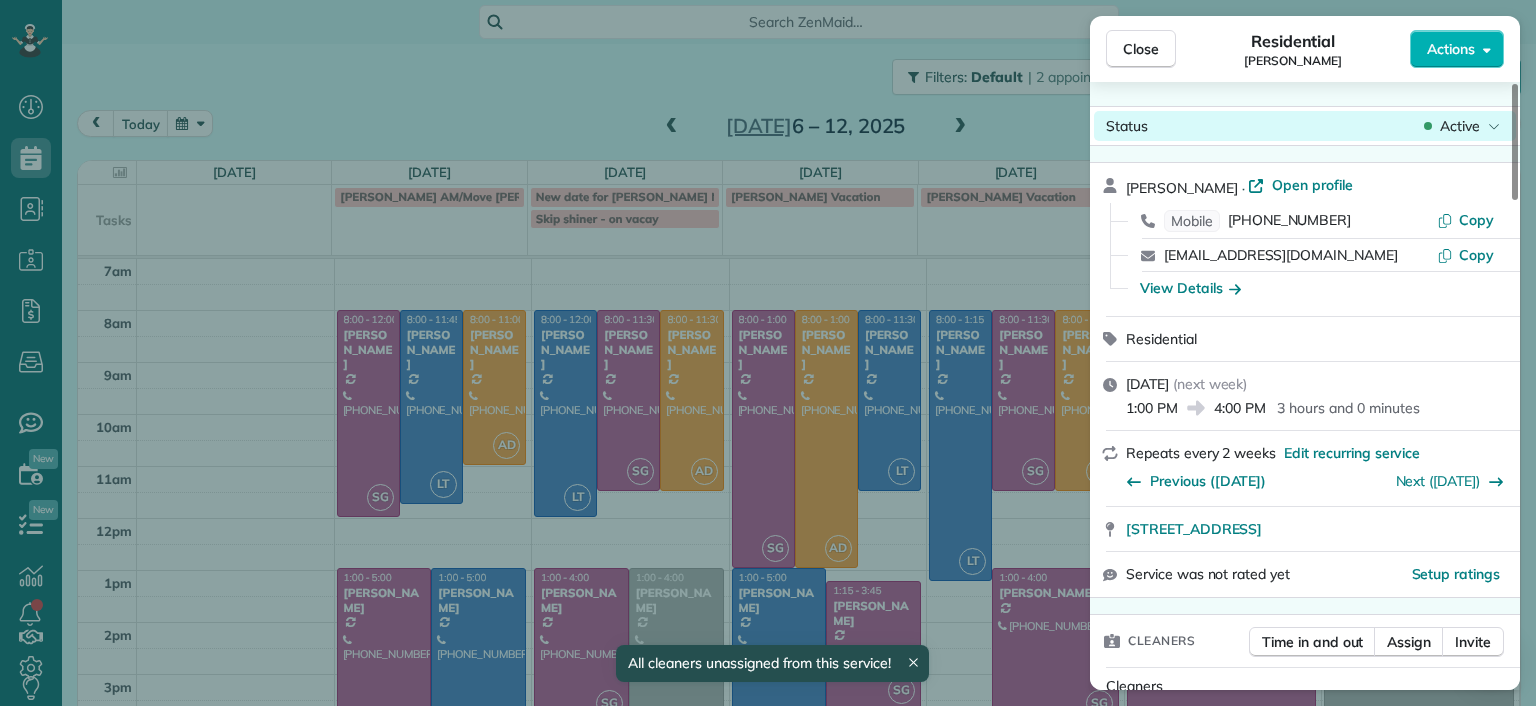 click on "Active" at bounding box center [1460, 126] 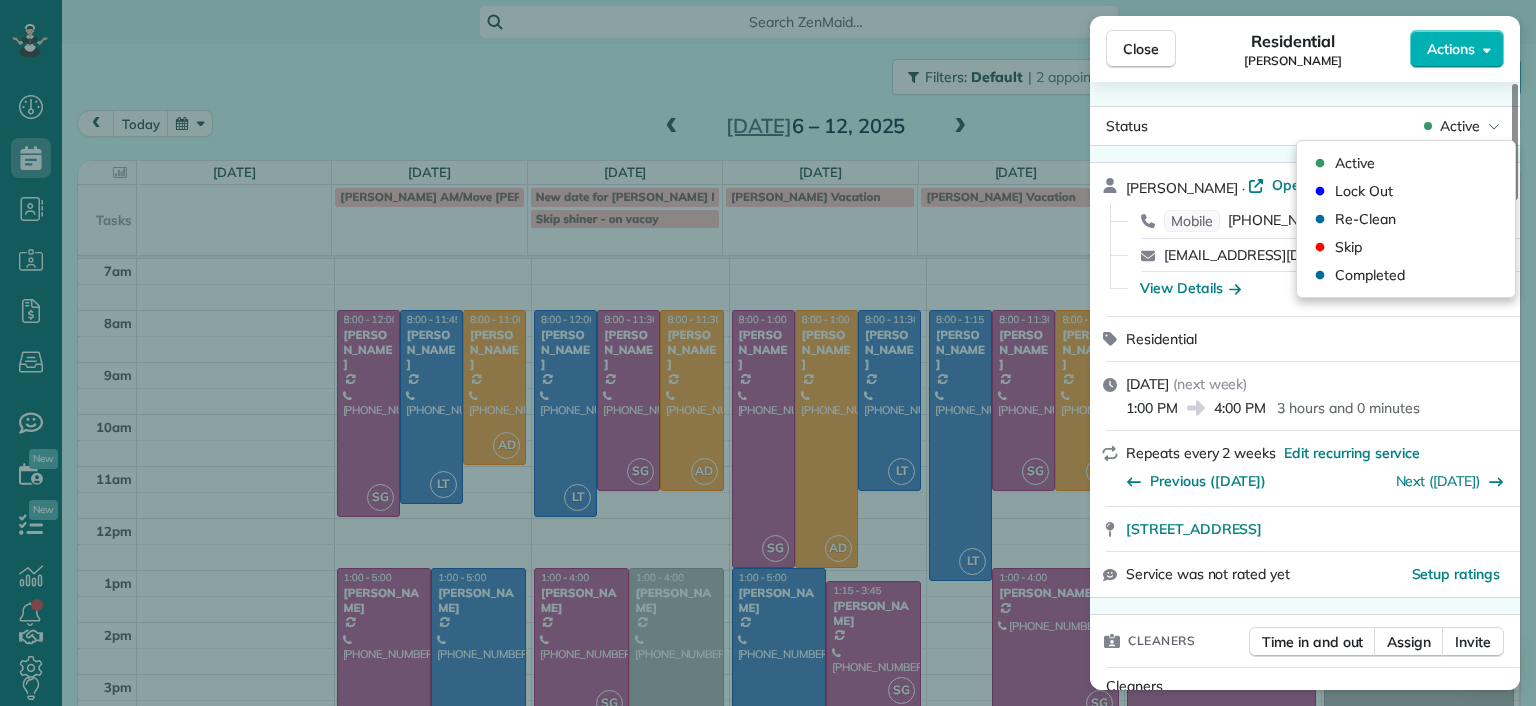 click on "Close Residential [PERSON_NAME] Actions Status Active [PERSON_NAME] · Open profile Mobile [PHONE_NUMBER] Copy [EMAIL_ADDRESS][DOMAIN_NAME] Copy View Details Residential [DATE] ( next week ) 1:00 PM 4:00 PM 3 hours and 0 minutes Repeats every 2 weeks Edit recurring service Previous ([DATE]) Next ([DATE]) [STREET_ADDRESS] Service was not rated yet Setup ratings Cleaners Time in and out Assign Invite Cleaners No cleaners assigned yet Checklist Try Now Keep this appointment up to your standards. Stay on top of every detail, keep your cleaners organised, and your client happy. Assign a checklist Watch a 5 min demo Billing Billing actions Price $153.00 Overcharge $0.00 Discount $0.00 Coupon discount - Primary tax - Secondary tax - Total appointment price $153.00 Tips collected New feature! $0.00 Unpaid Mark as paid Total including tip $153.00 Get paid online in no-time! Send an invoice and reward your cleaners with tips Charge customer credit card Appointment custom fields Man Hours - 8 (" at bounding box center (768, 353) 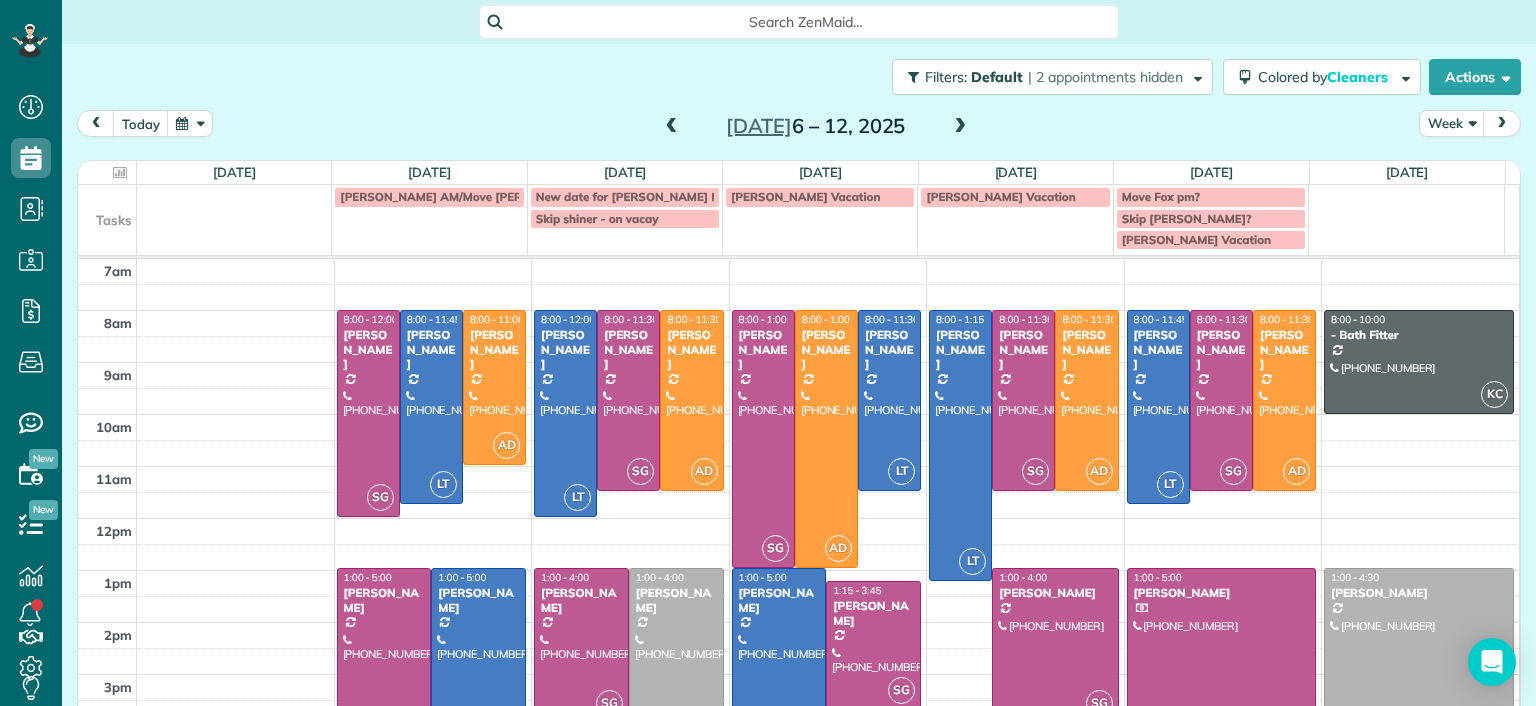 click at bounding box center (676, 645) 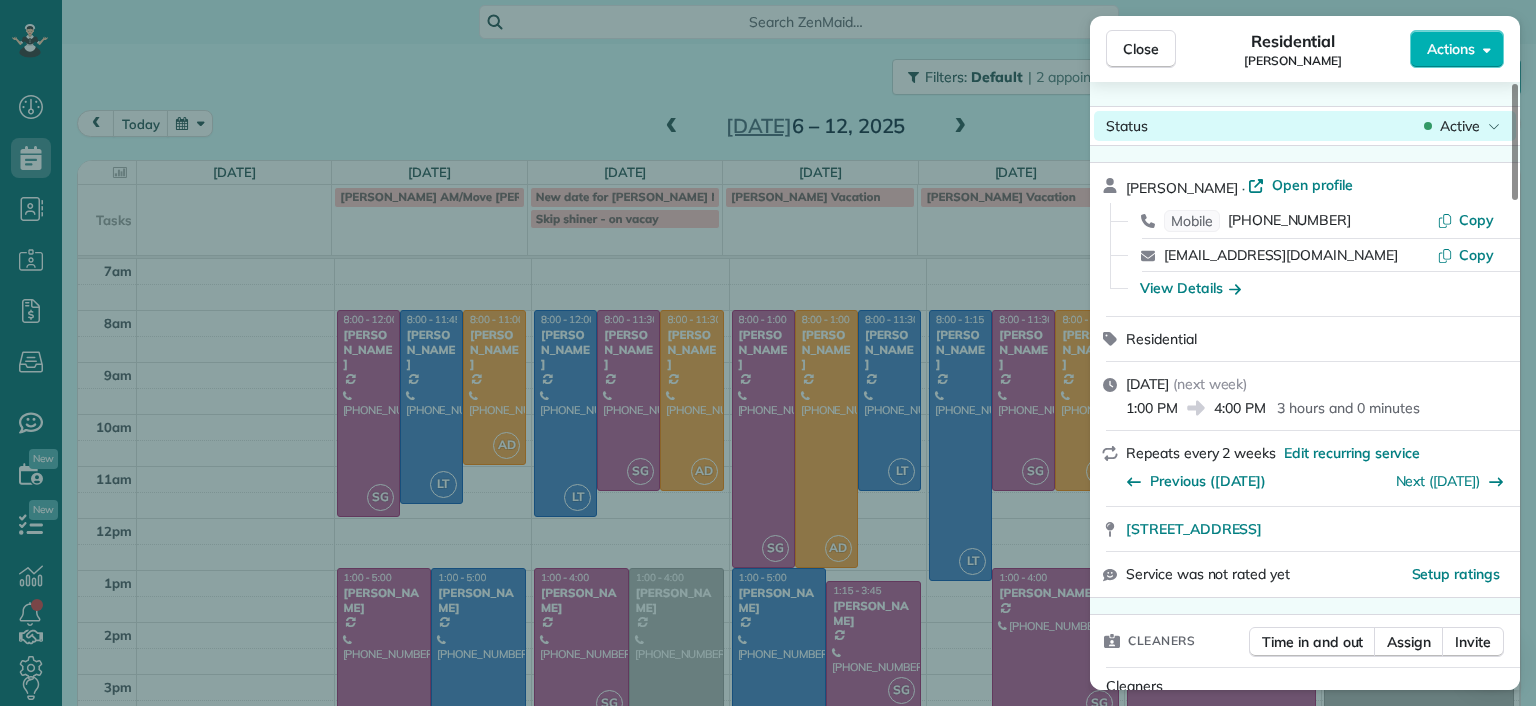 click on "Active" at bounding box center (1460, 126) 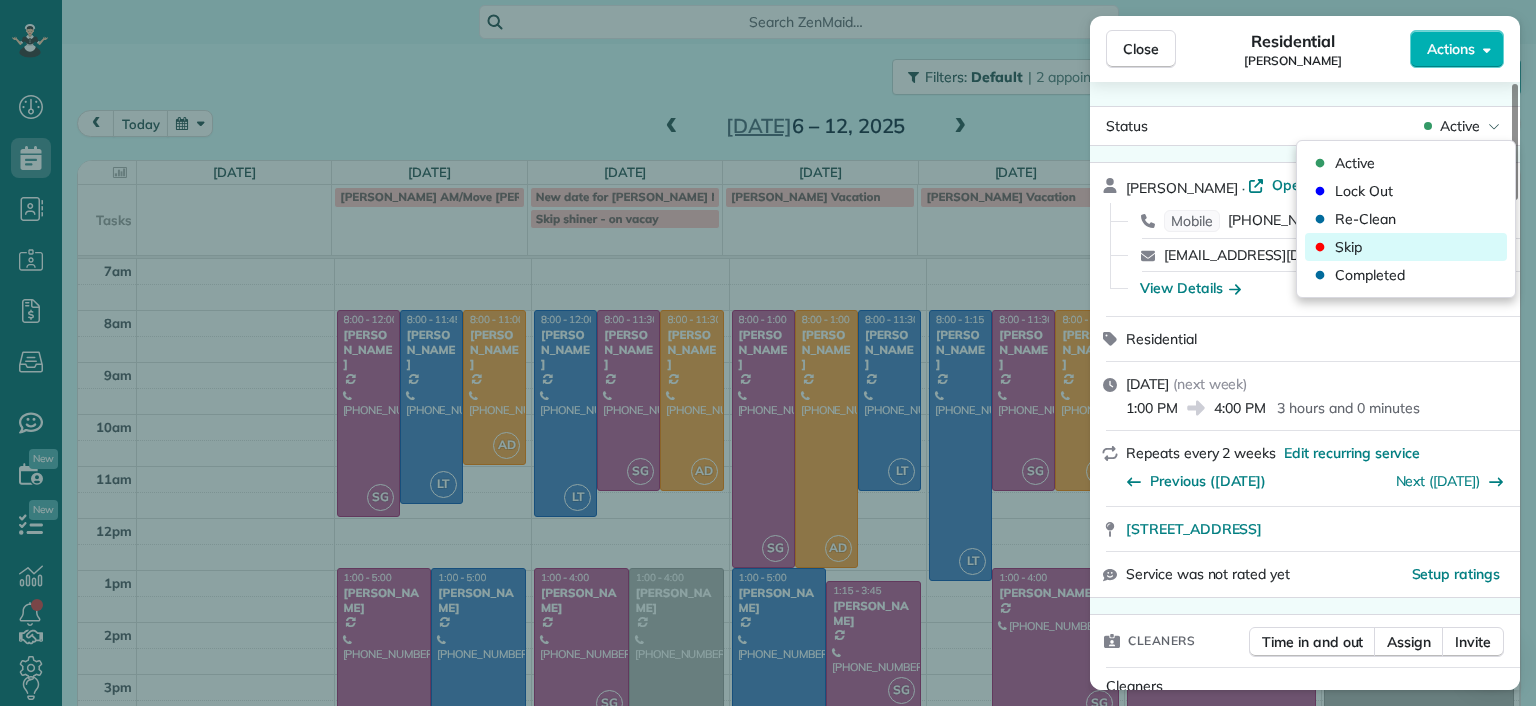 click on "Skip" at bounding box center [1406, 247] 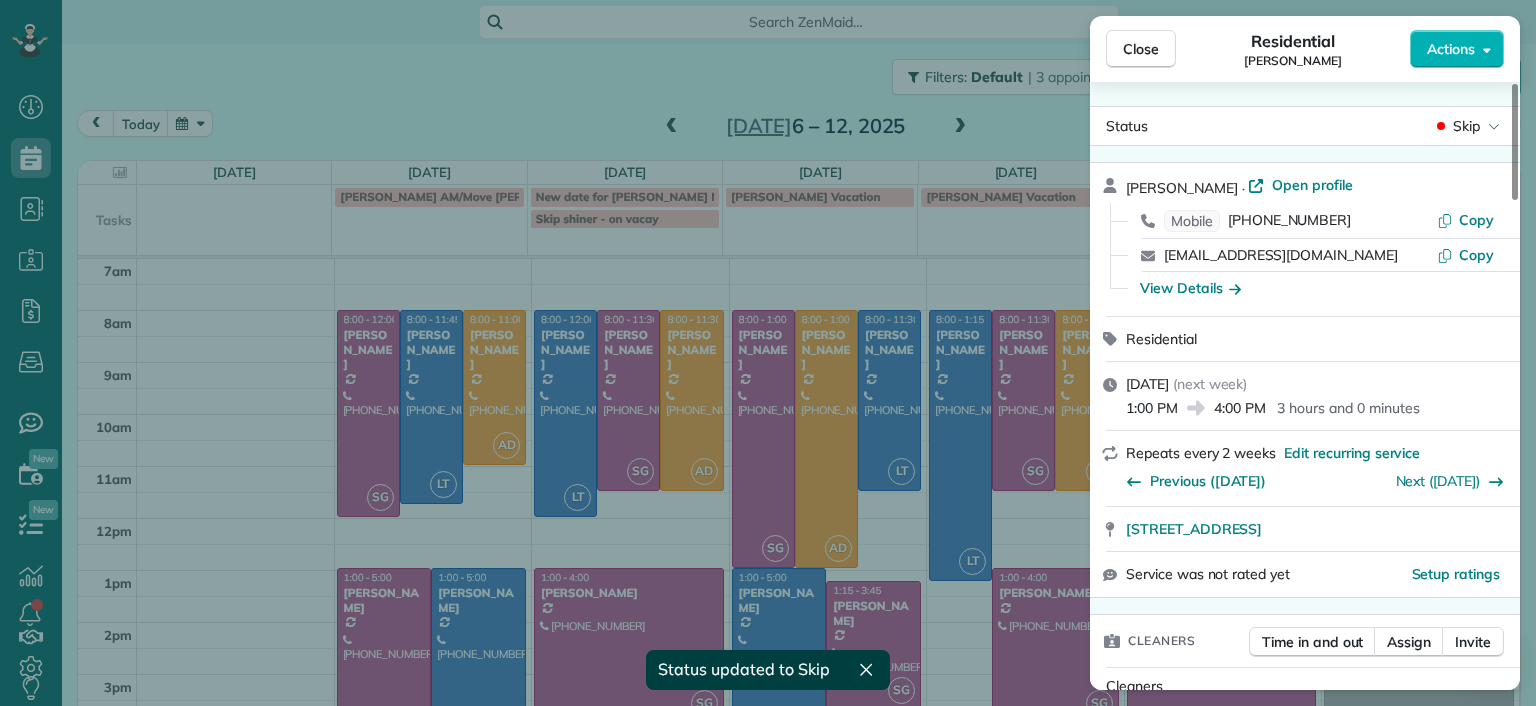 click on "Close Residential [PERSON_NAME] Actions Status Skip [PERSON_NAME] · Open profile Mobile [PHONE_NUMBER] Copy [EMAIL_ADDRESS][DOMAIN_NAME] Copy View Details Residential [DATE] ( next week ) 1:00 PM 4:00 PM 3 hours and 0 minutes Repeats every 2 weeks Edit recurring service Previous ([DATE]) Next ([DATE]) [STREET_ADDRESS] Service was not rated yet Setup ratings Cleaners Time in and out Assign Invite Cleaners No cleaners assigned yet Checklist Try Now Keep this appointment up to your standards. Stay on top of every detail, keep your cleaners organised, and your client happy. Assign a checklist Watch a 5 min demo Billing Billing actions Price $153.00 Overcharge $0.00 Discount $0.00 Coupon discount - Primary tax - Secondary tax - Total appointment price $153.00 Tips collected New feature! $0.00 Unpaid Mark as paid Total including tip $153.00 Get paid online in no-time! Send an invoice and reward your cleaners with tips Charge customer credit card Appointment custom fields Man Hours - Notes" at bounding box center (768, 353) 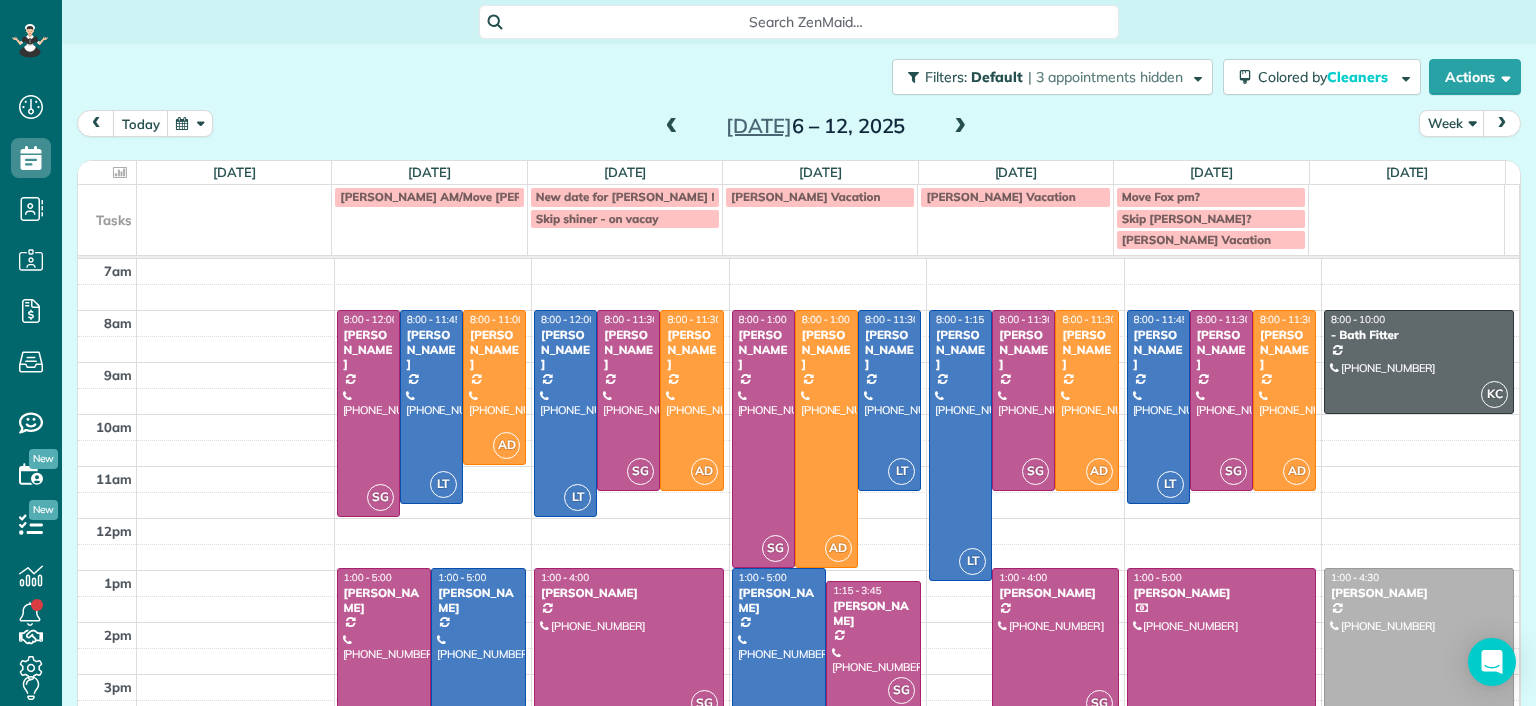 click at bounding box center [672, 127] 